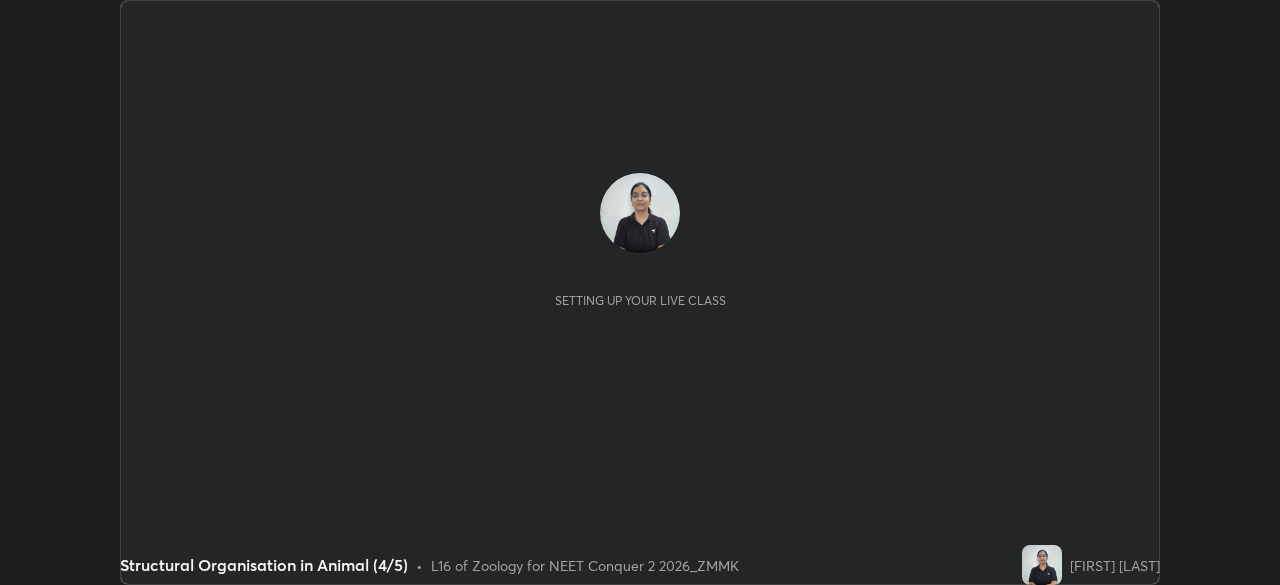 scroll, scrollTop: 0, scrollLeft: 0, axis: both 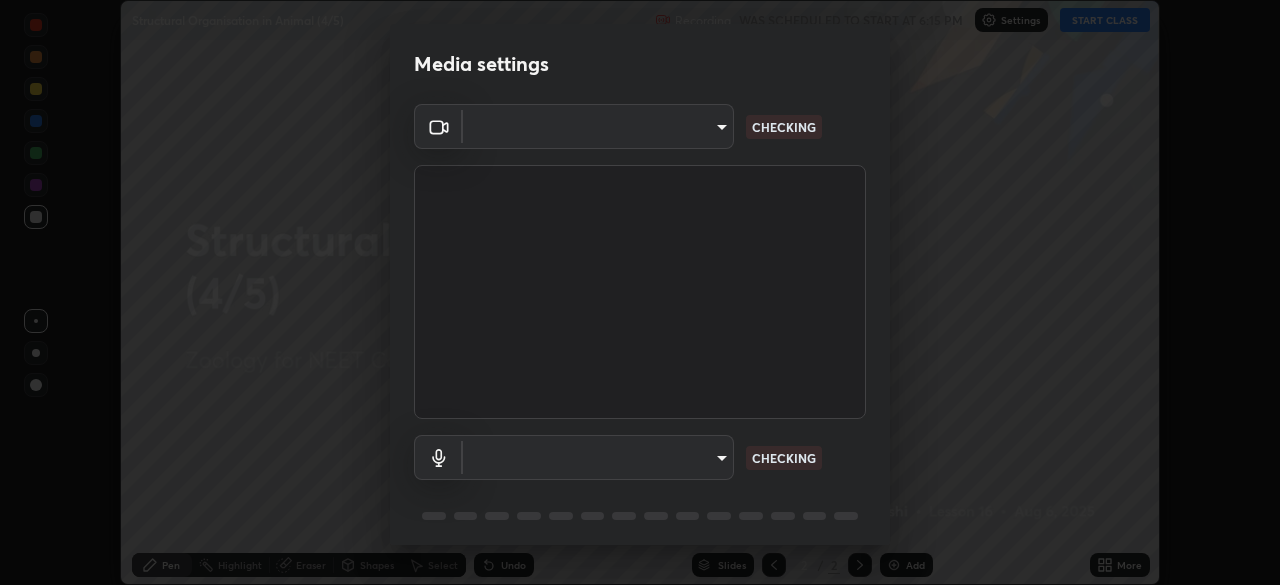 type on "f379f88c7eecd18b82443c427f5097107980474ccb0a7da4b49bb88eac045dbe" 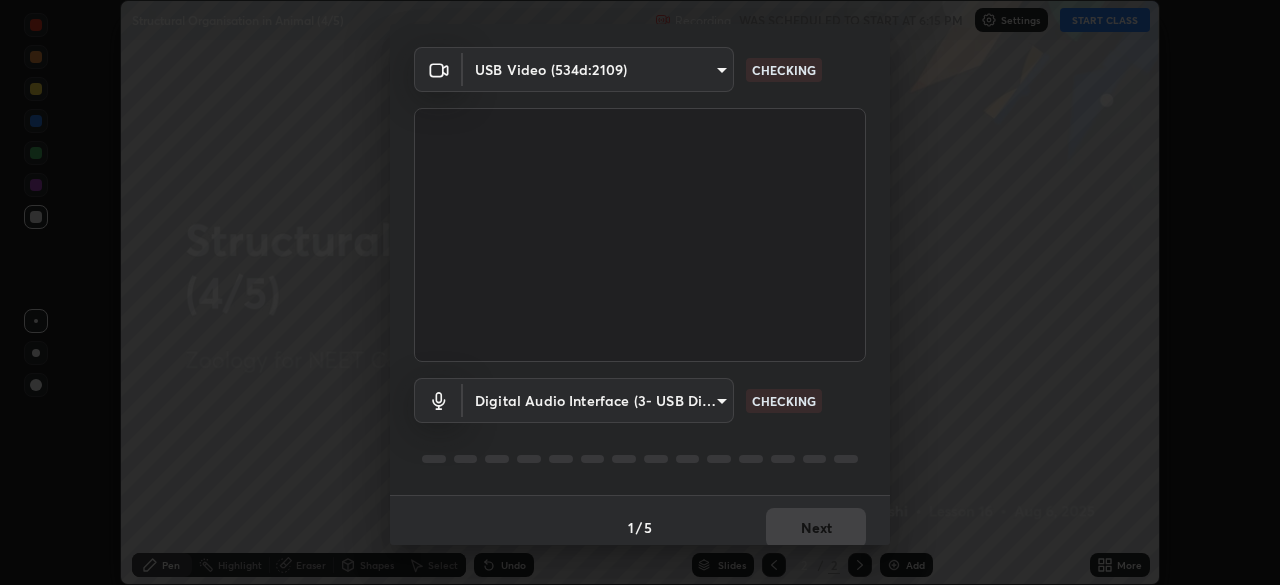 scroll, scrollTop: 71, scrollLeft: 0, axis: vertical 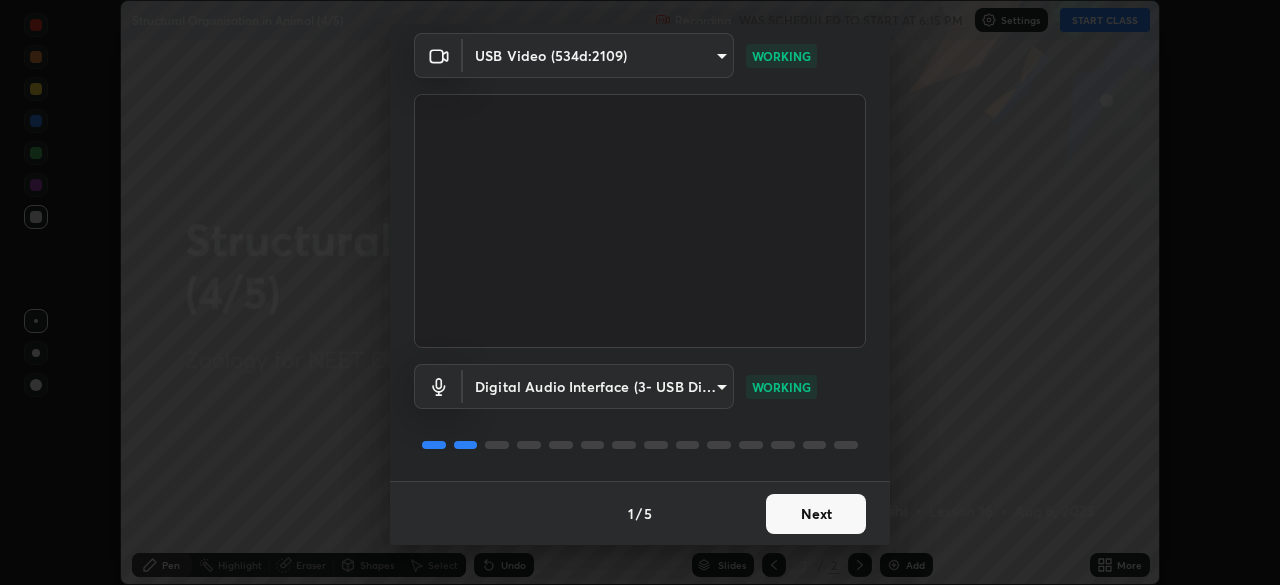click on "Next" at bounding box center (816, 514) 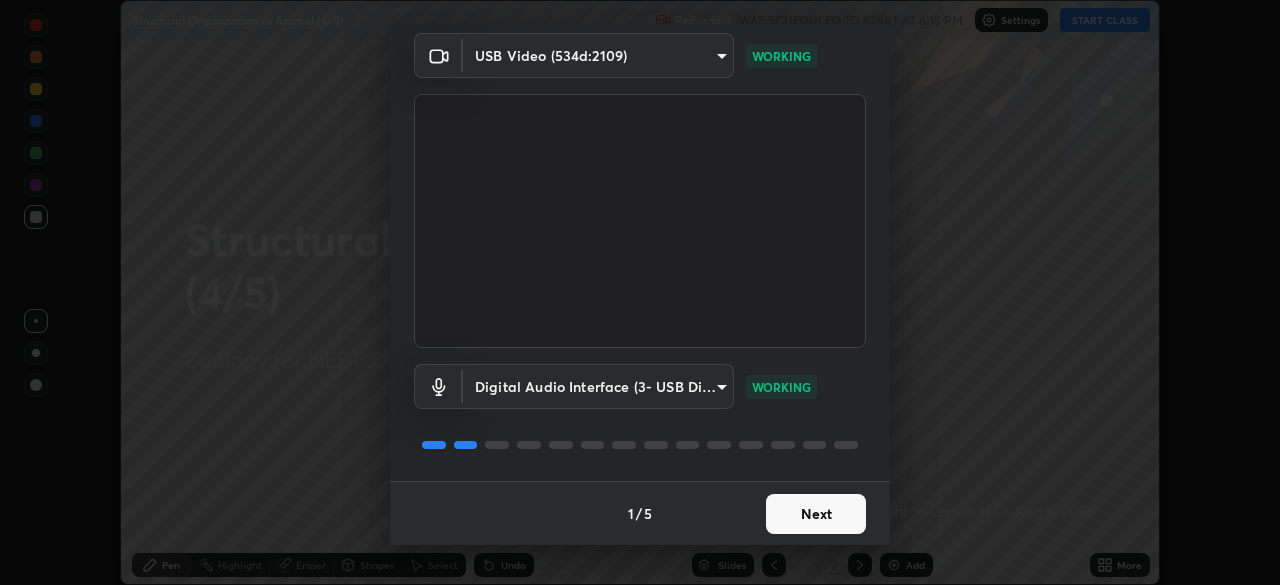 scroll, scrollTop: 0, scrollLeft: 0, axis: both 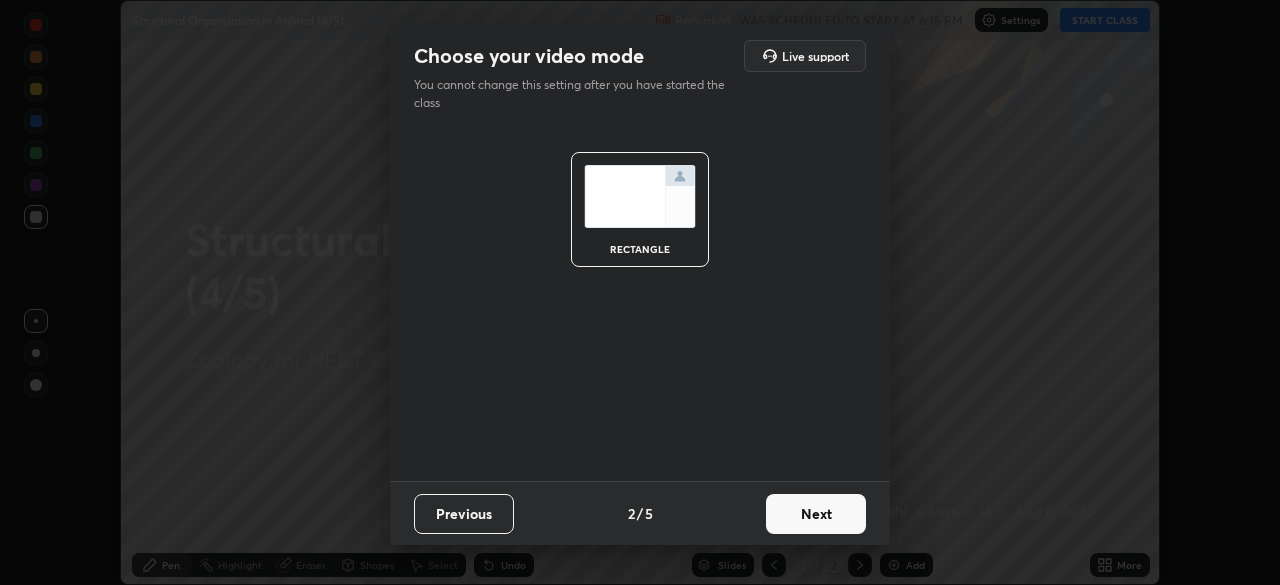 click on "Next" at bounding box center [816, 514] 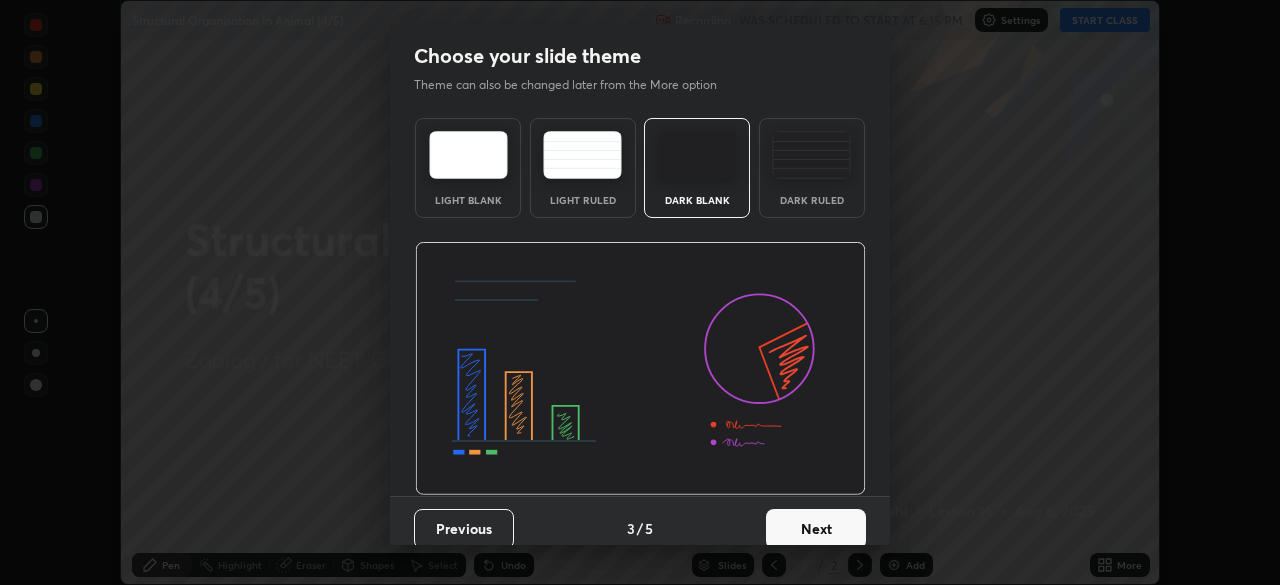 click on "Next" at bounding box center (816, 529) 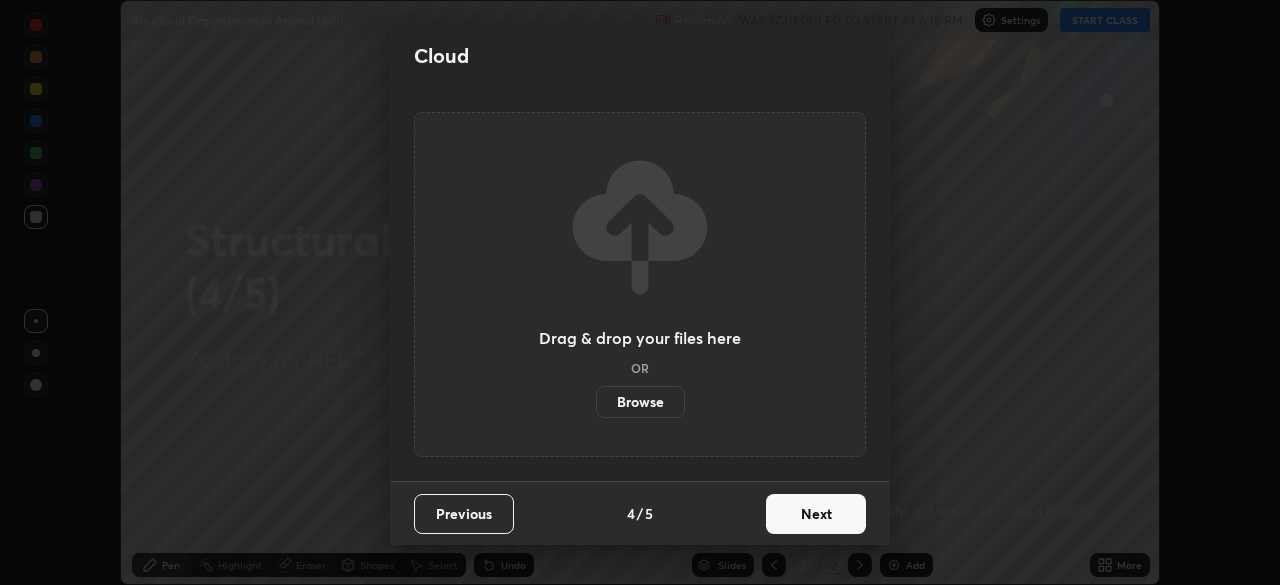 click on "Next" at bounding box center [816, 514] 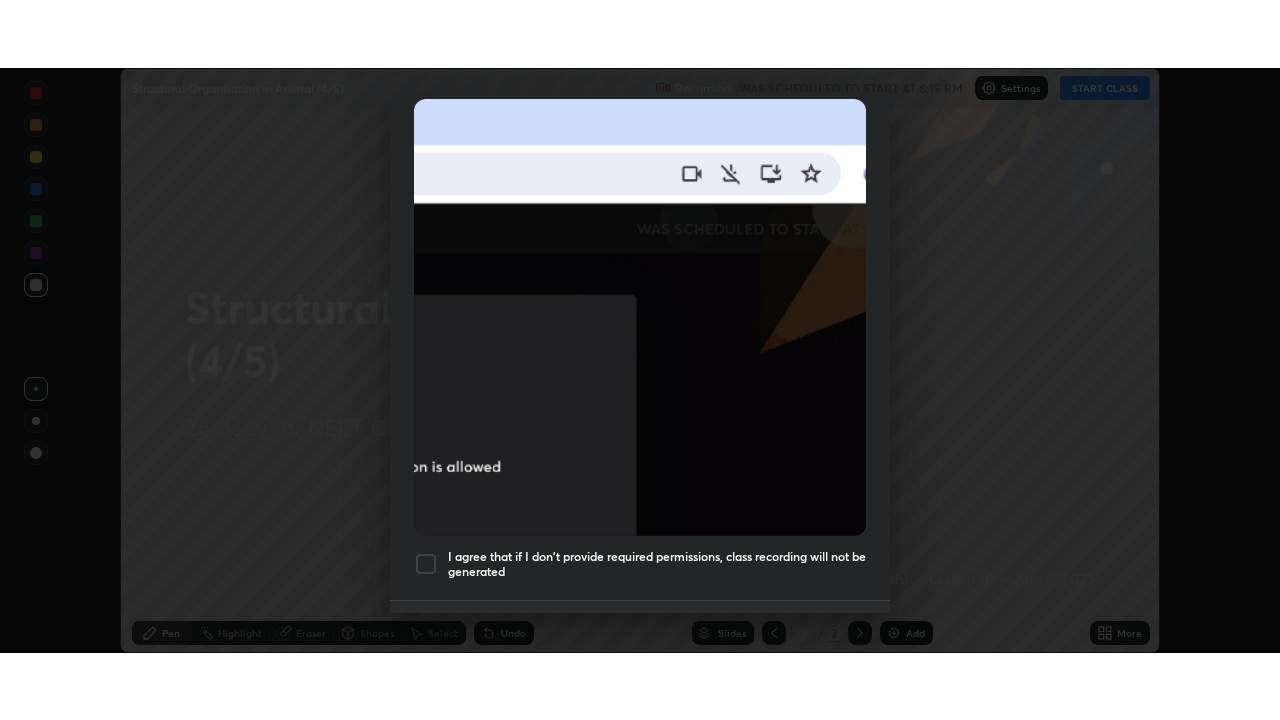 scroll, scrollTop: 479, scrollLeft: 0, axis: vertical 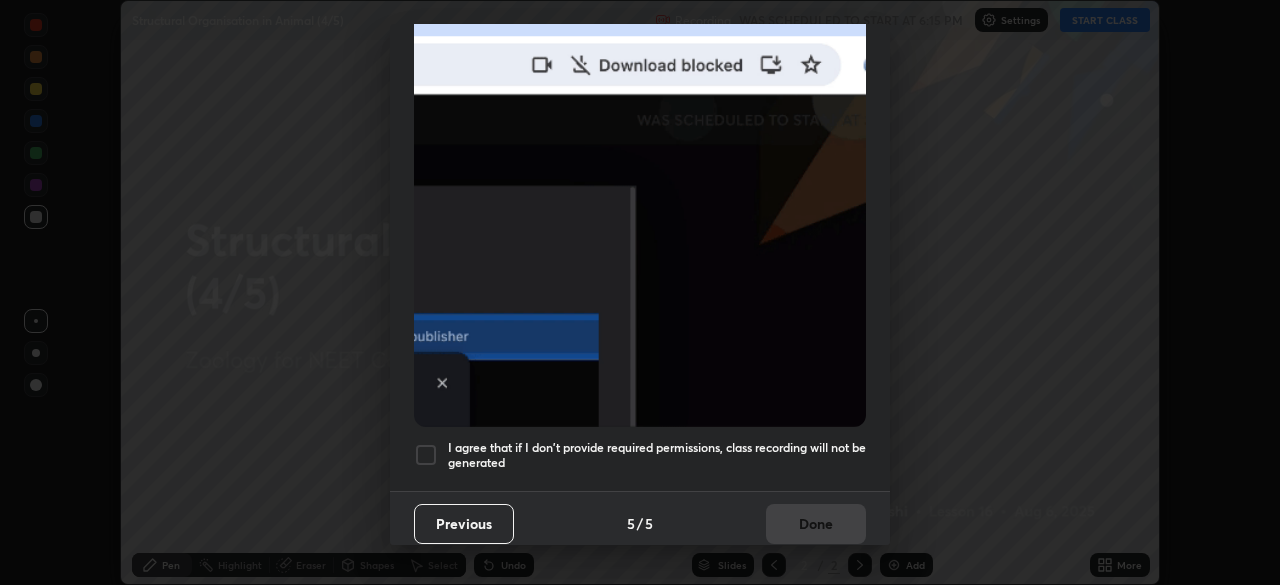 click at bounding box center (426, 455) 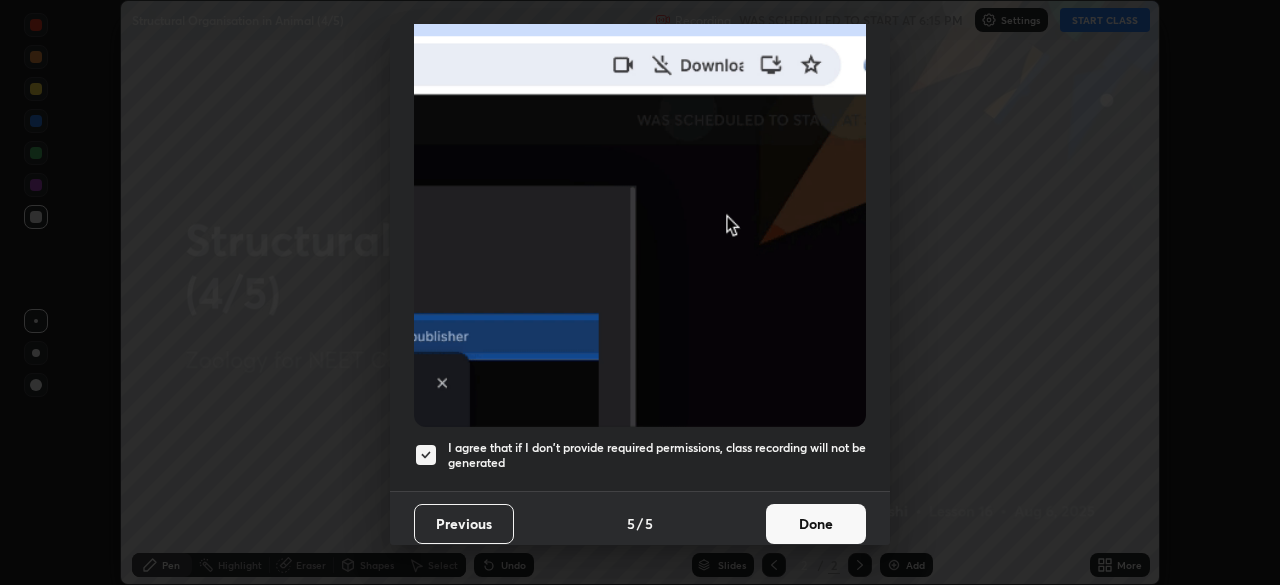 click on "Done" at bounding box center [816, 524] 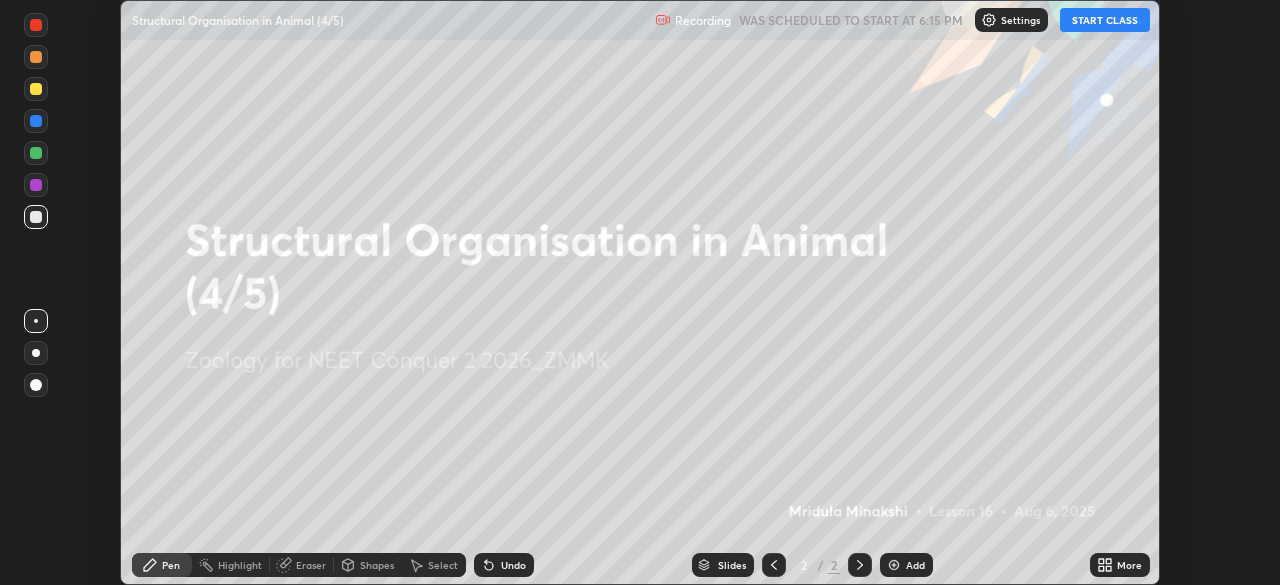 click on "More" at bounding box center [1129, 565] 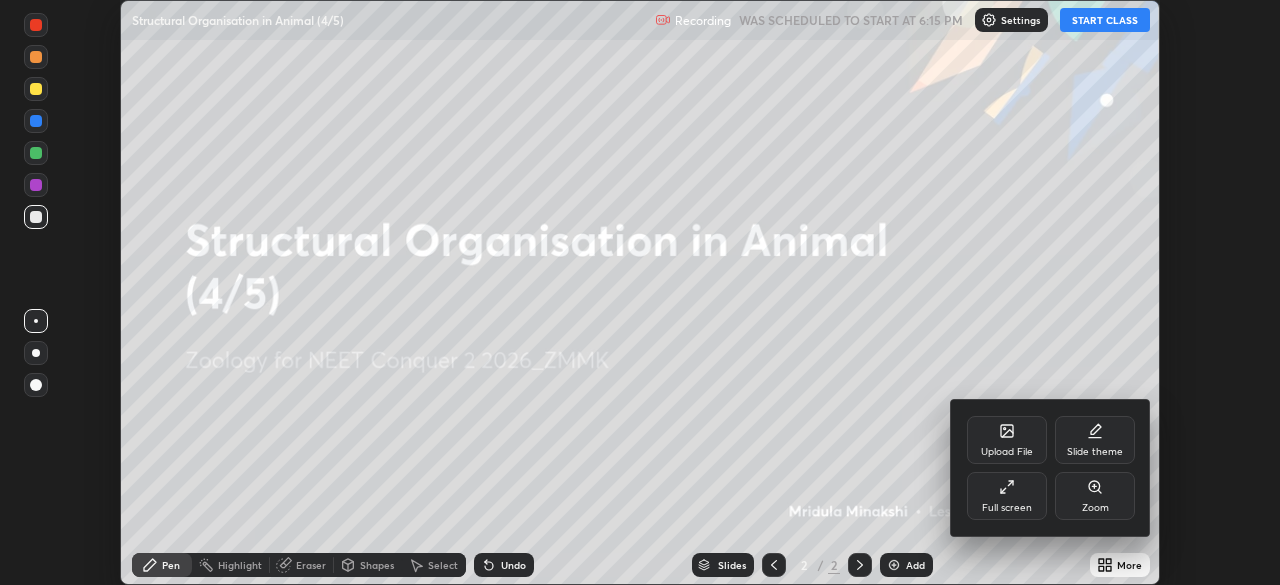 click on "Full screen" at bounding box center (1007, 496) 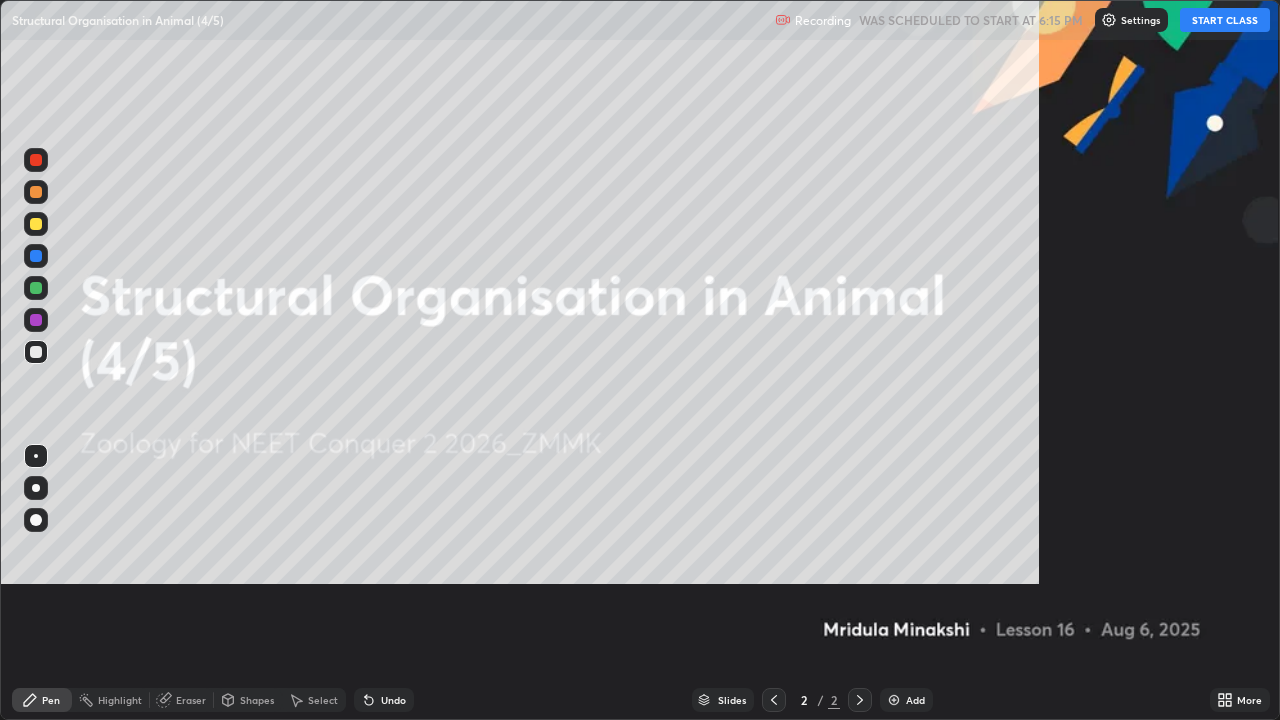 scroll, scrollTop: 99280, scrollLeft: 98720, axis: both 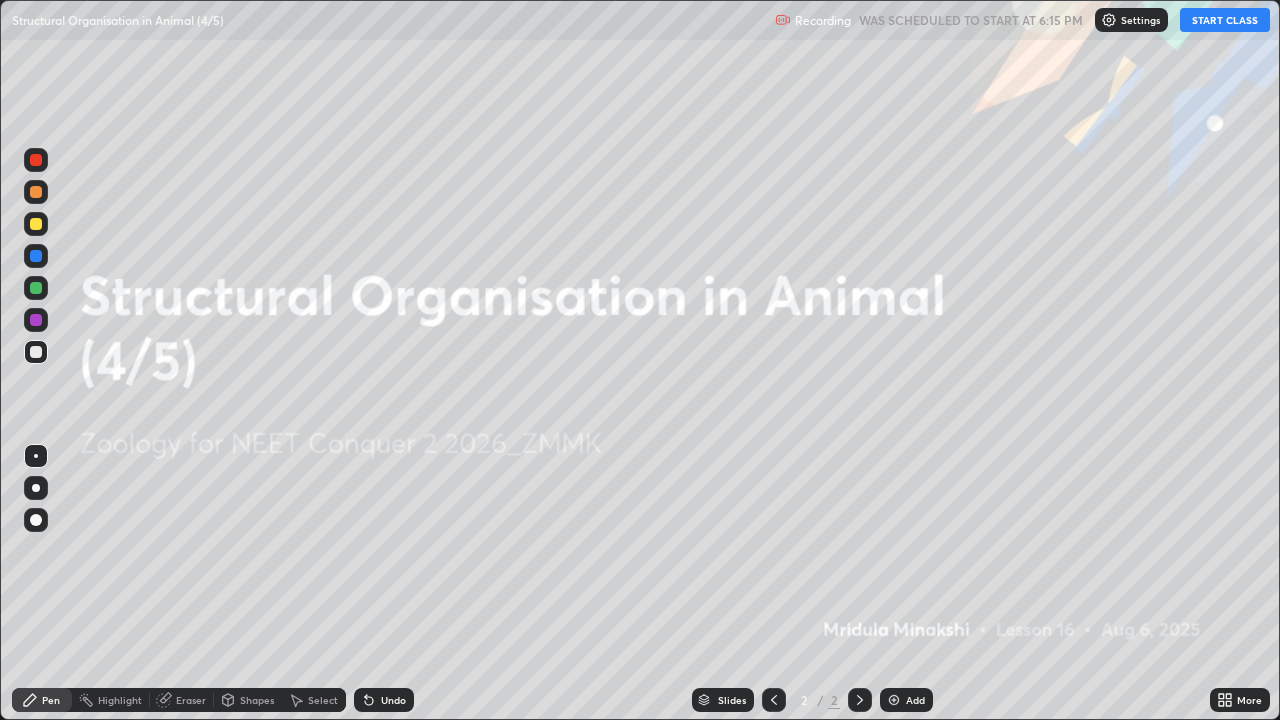 click on "START CLASS" at bounding box center (1225, 20) 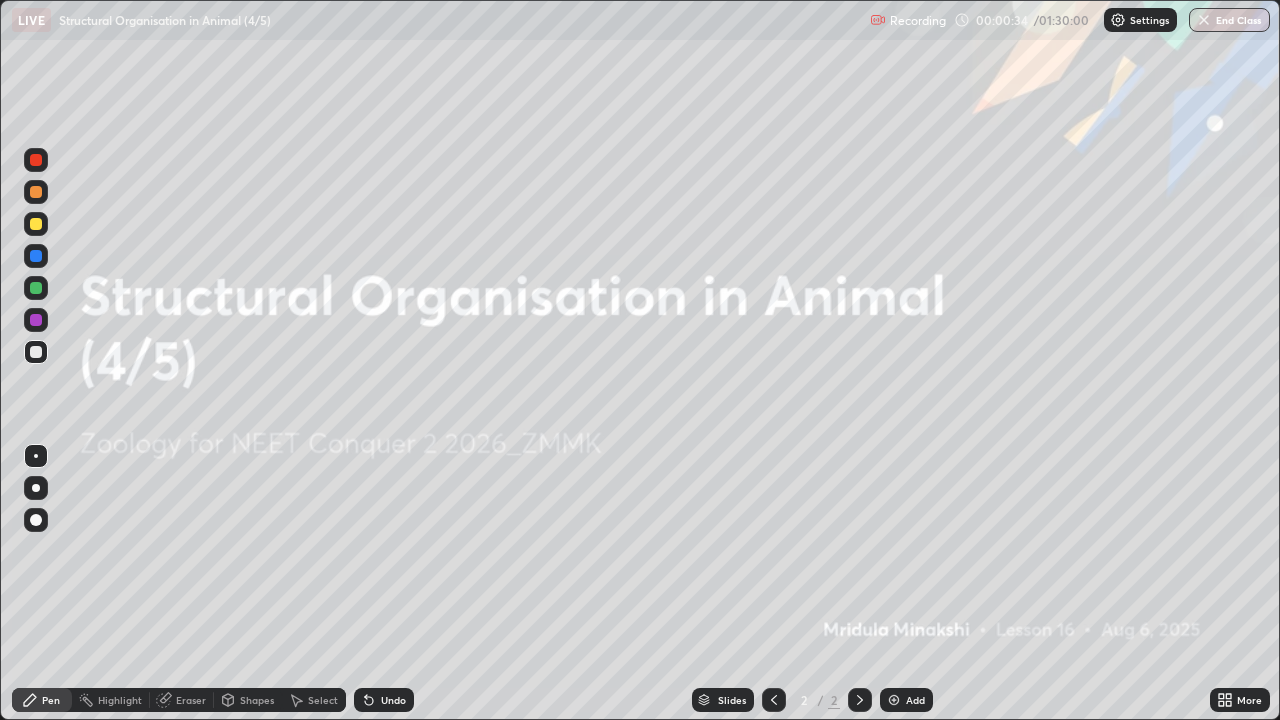 click on "More" at bounding box center [1249, 700] 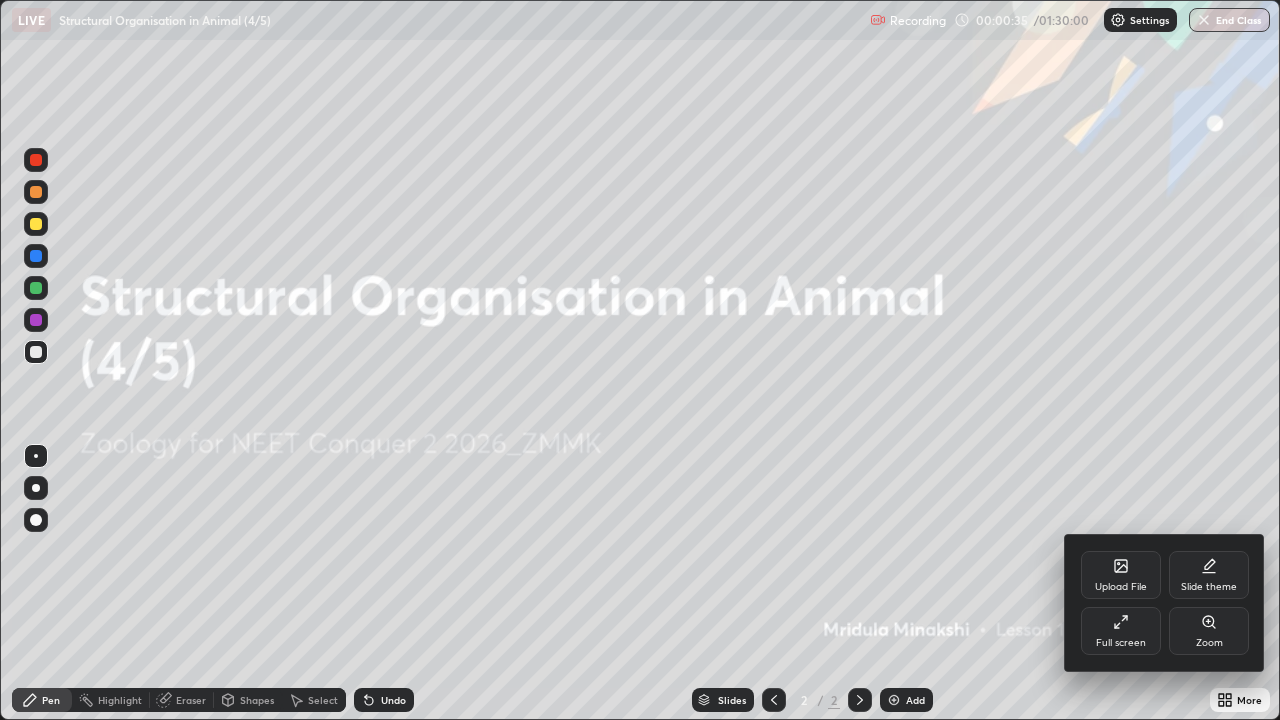 click on "Upload File" at bounding box center (1121, 575) 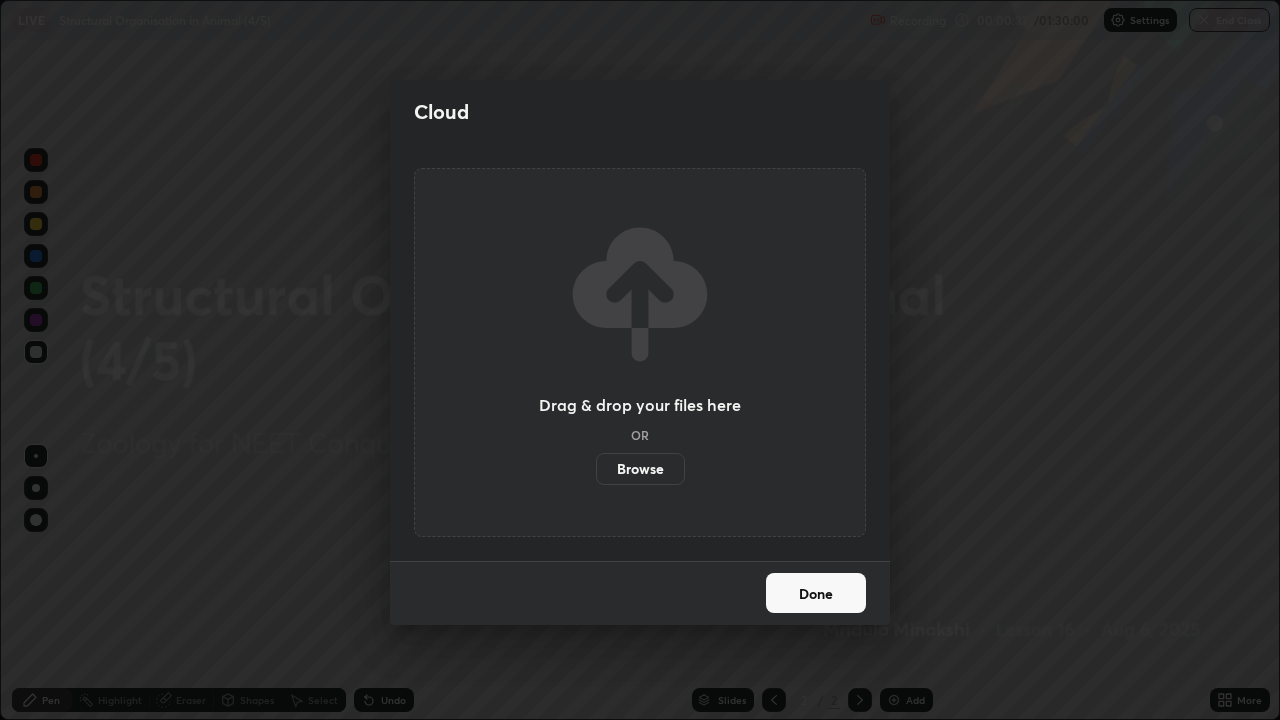 click on "Browse" at bounding box center (640, 469) 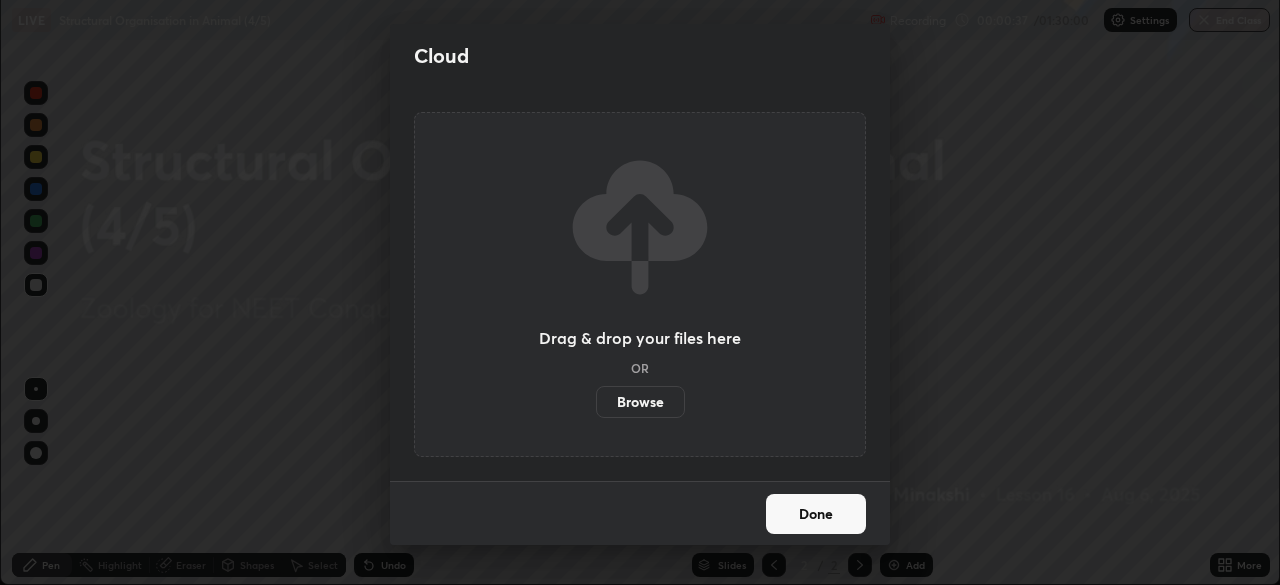 scroll, scrollTop: 585, scrollLeft: 1280, axis: both 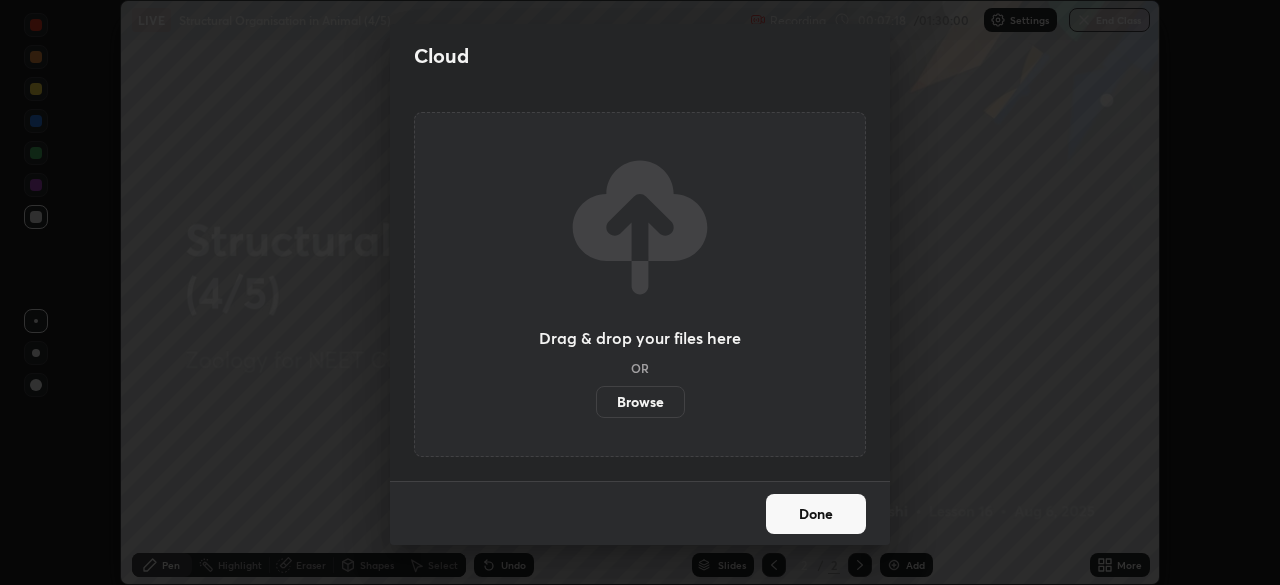 click on "Browse" at bounding box center (640, 402) 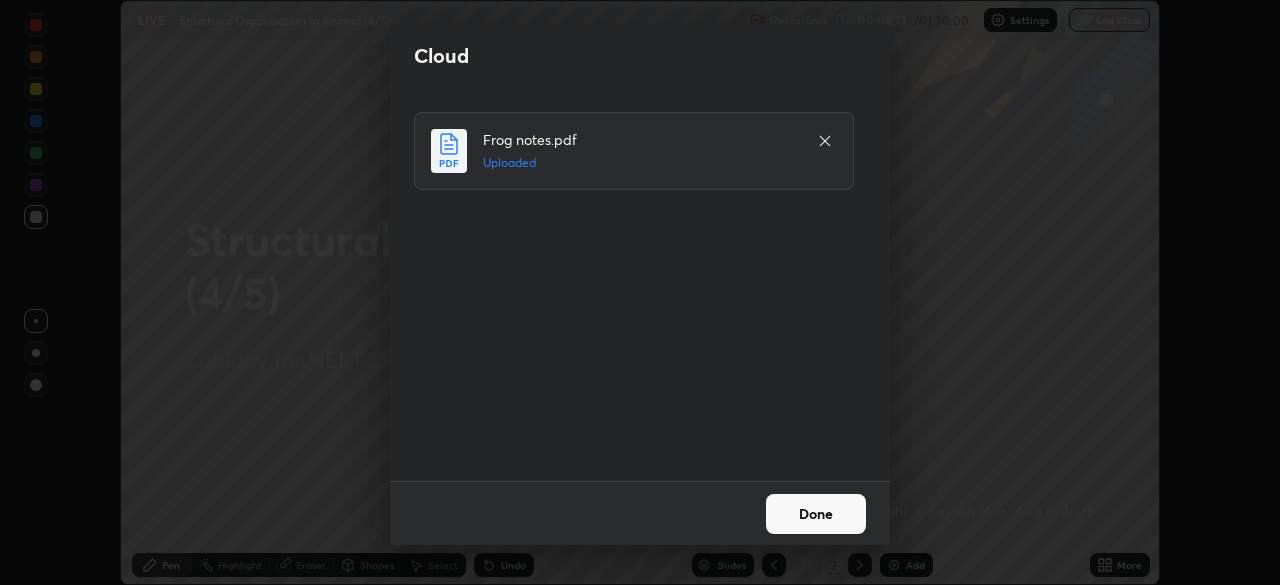 click on "Done" at bounding box center (816, 514) 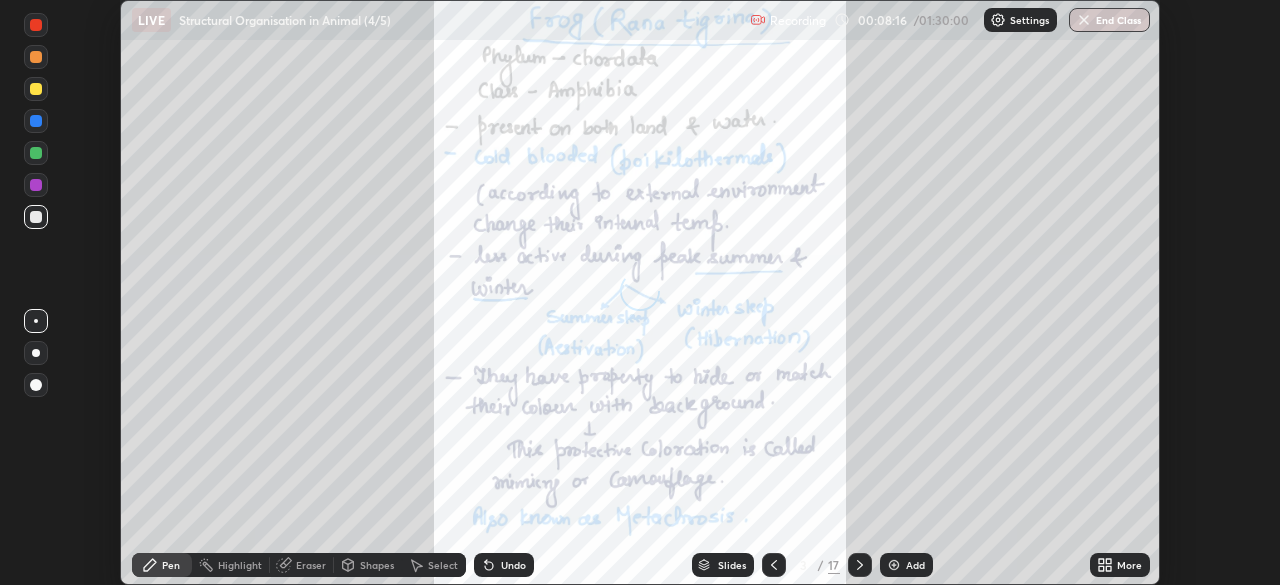 click on "More" at bounding box center [1129, 565] 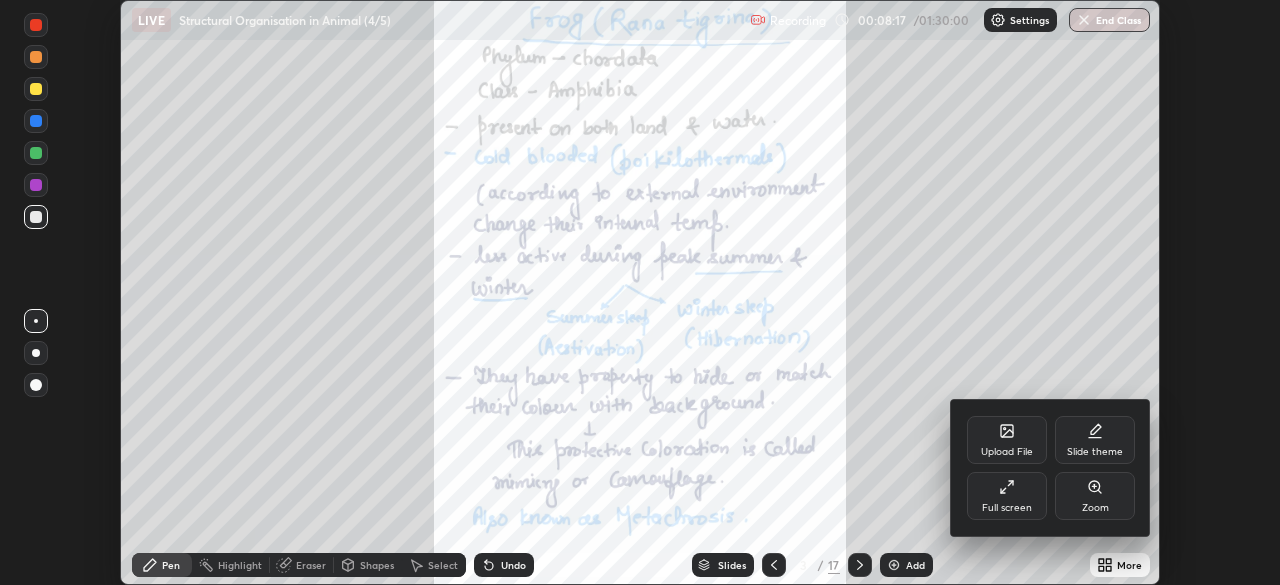 click on "Full screen" at bounding box center (1007, 496) 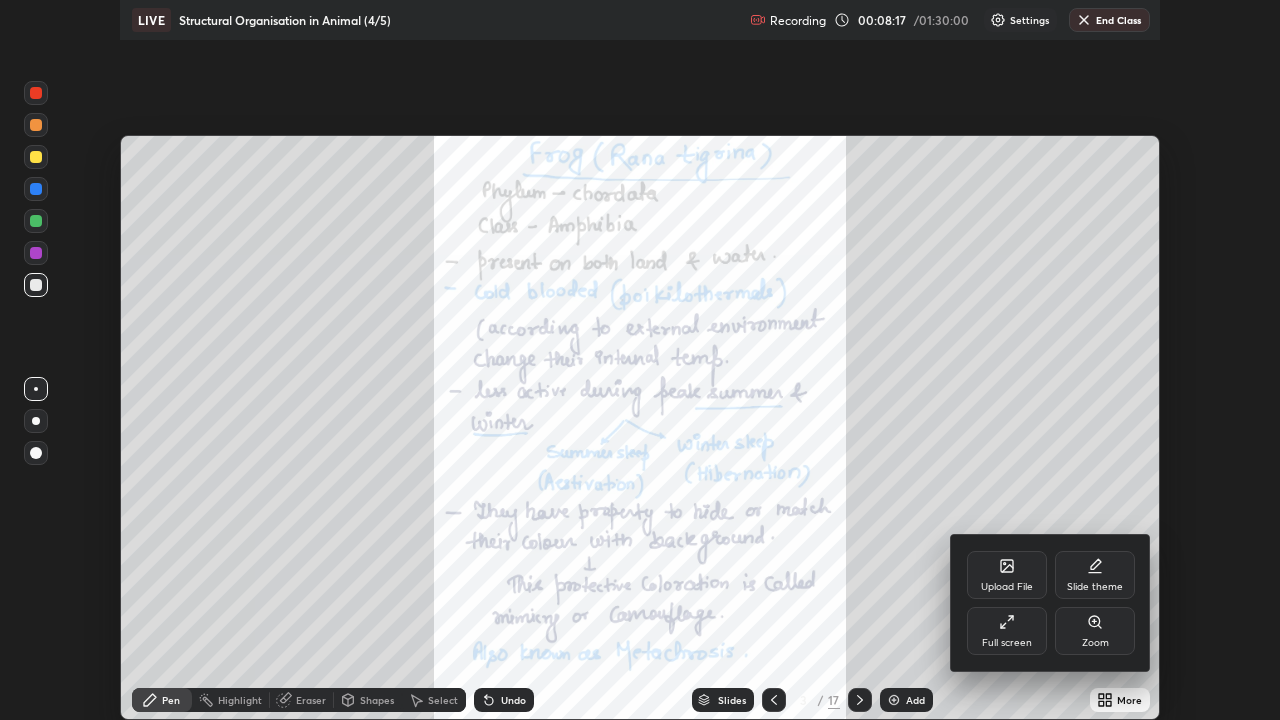 scroll, scrollTop: 99280, scrollLeft: 98720, axis: both 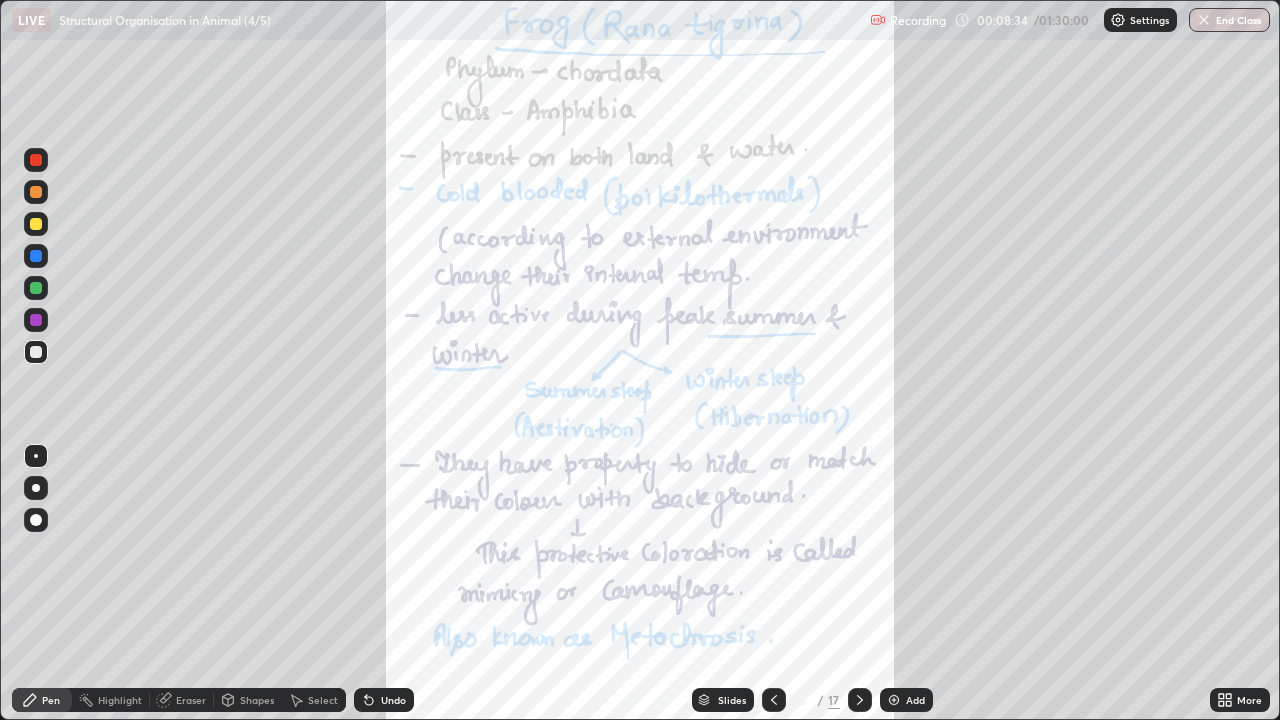 click at bounding box center (36, 288) 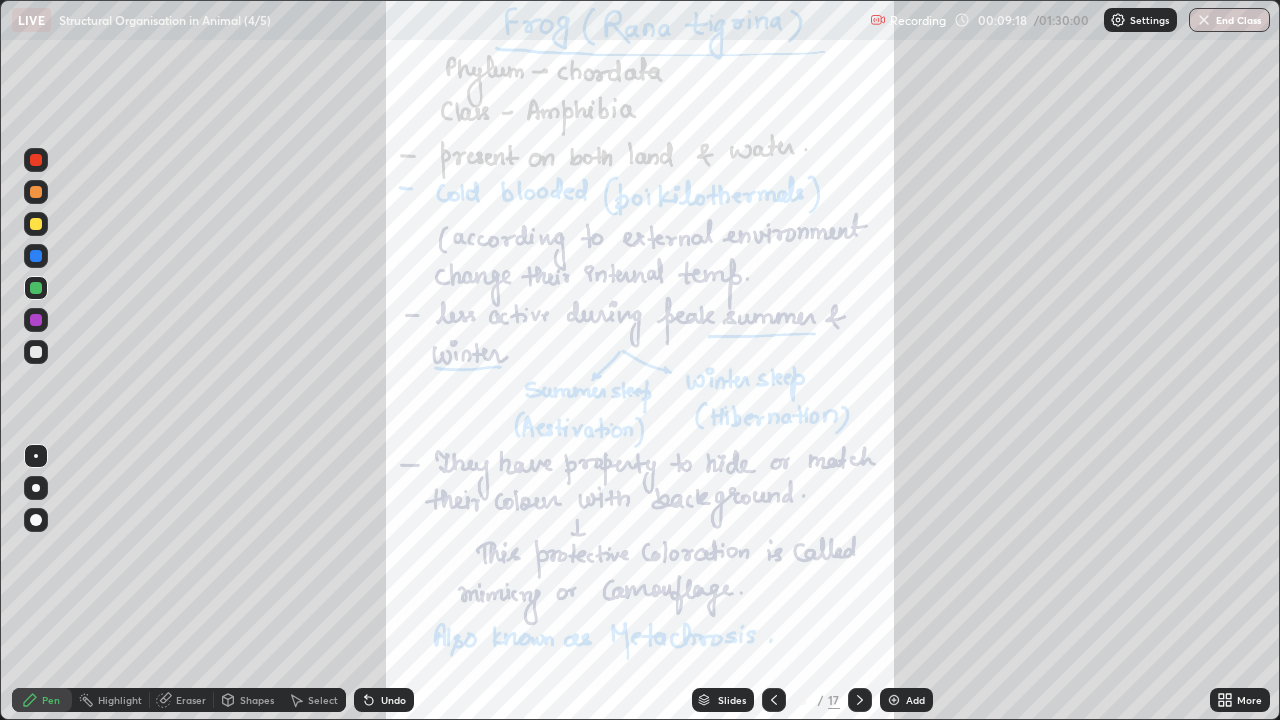 click at bounding box center (36, 160) 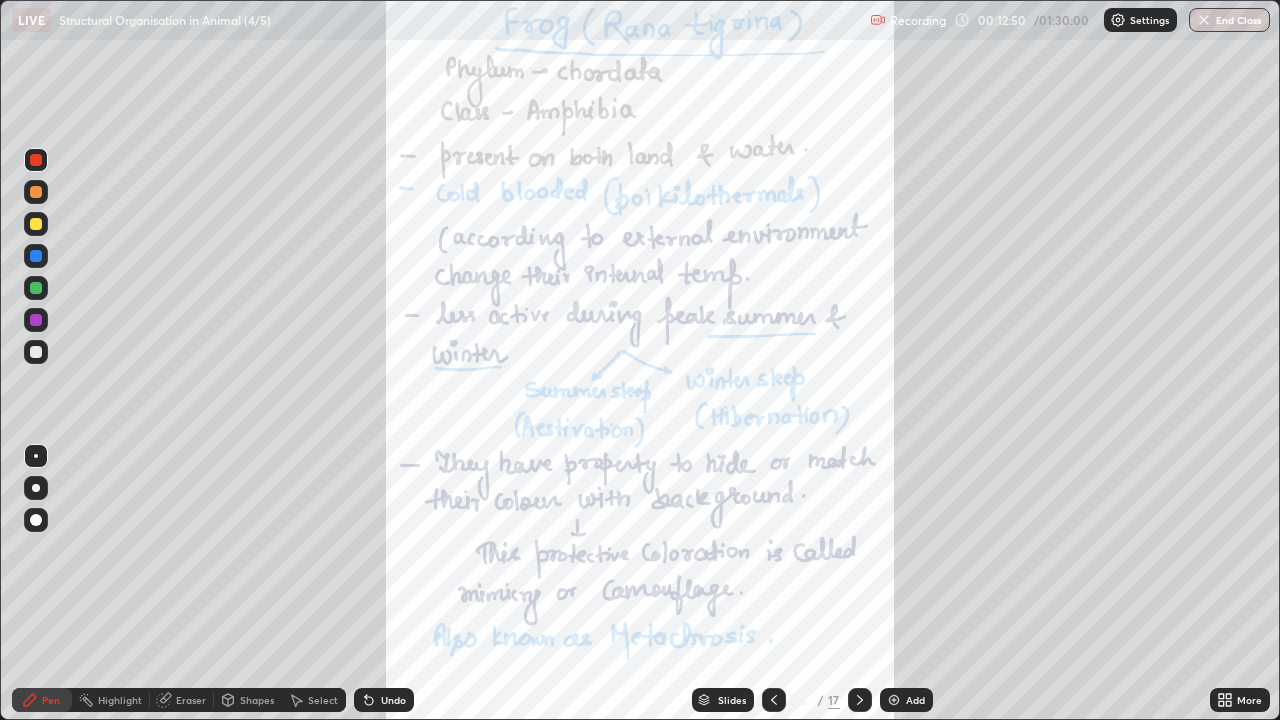 click 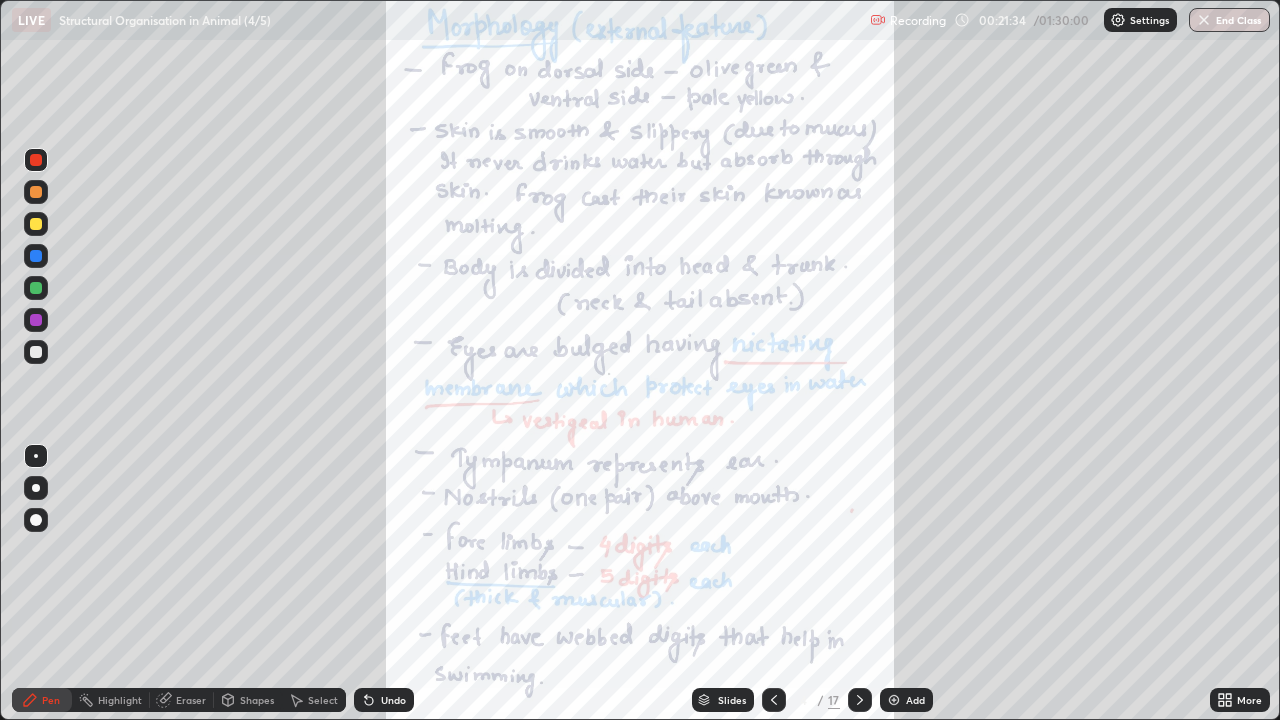 click 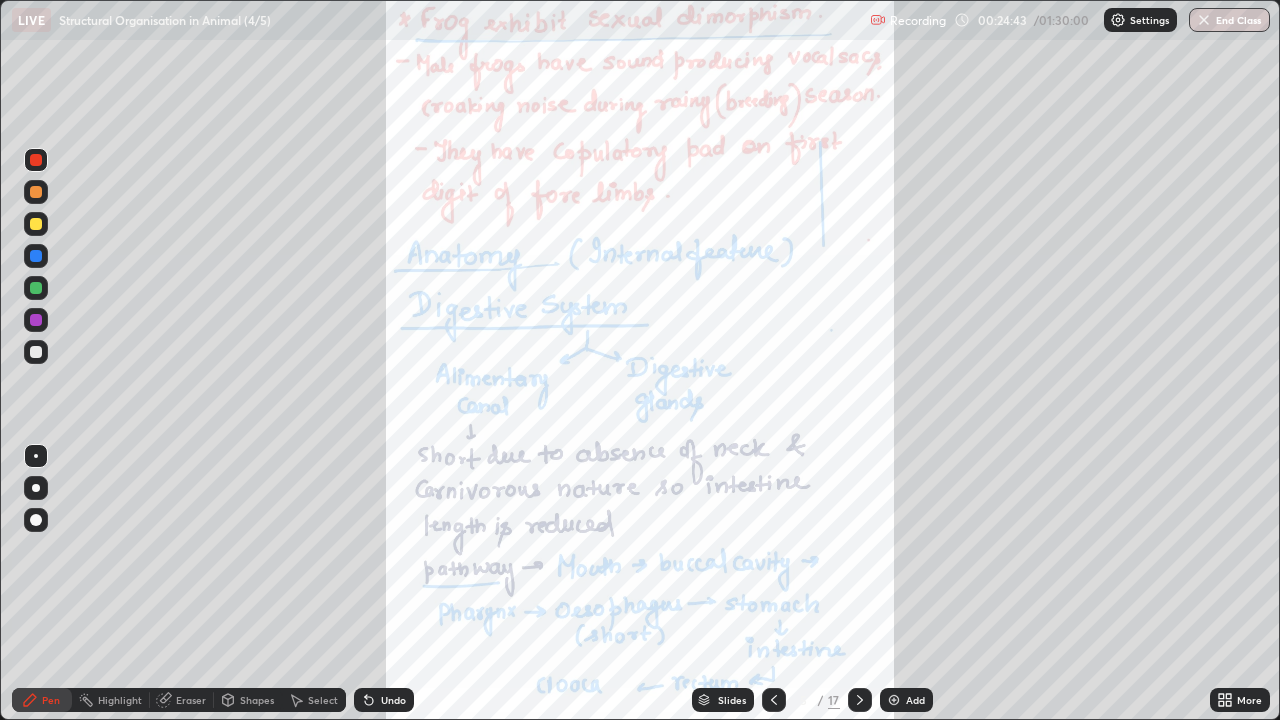 click at bounding box center (36, 160) 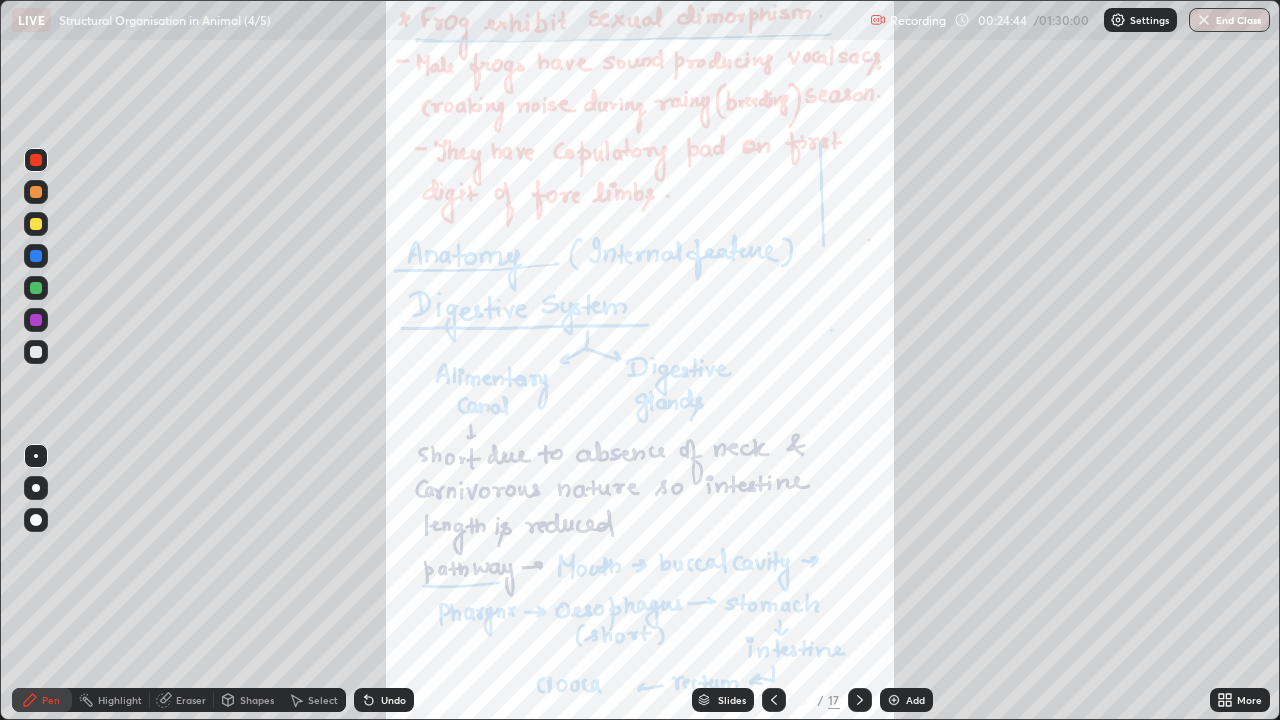 click on "Pen" at bounding box center (51, 700) 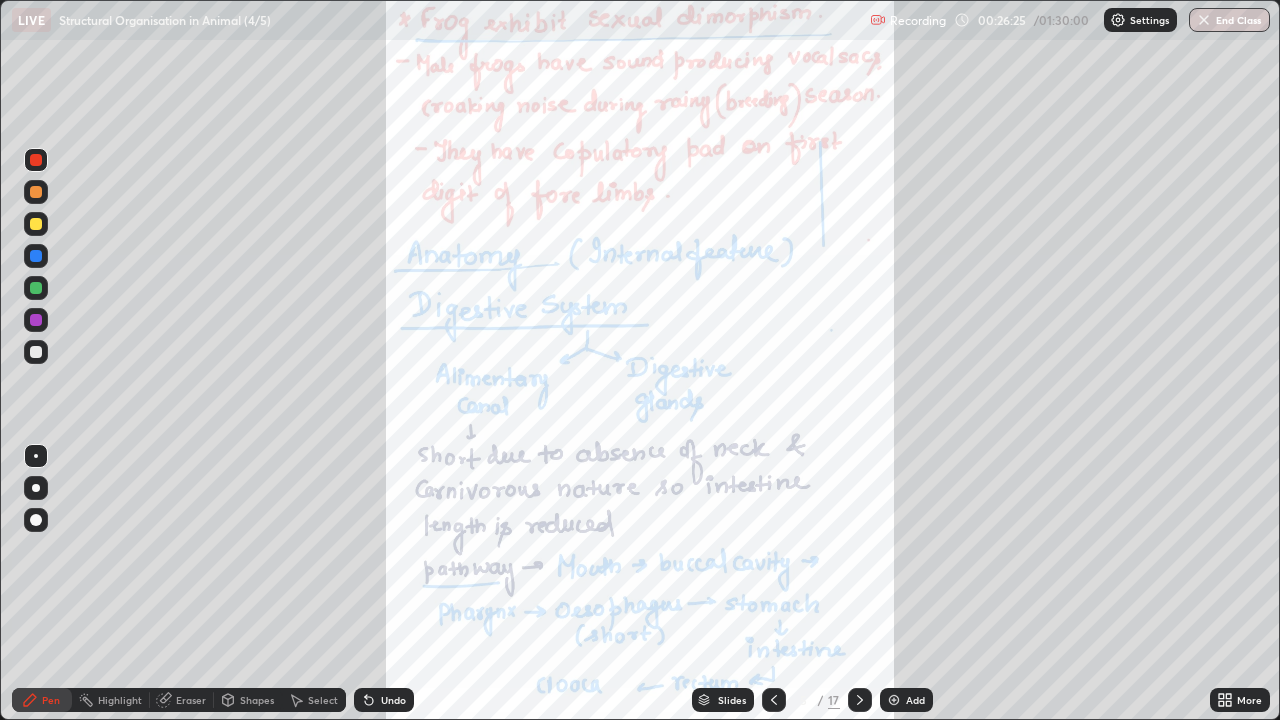click 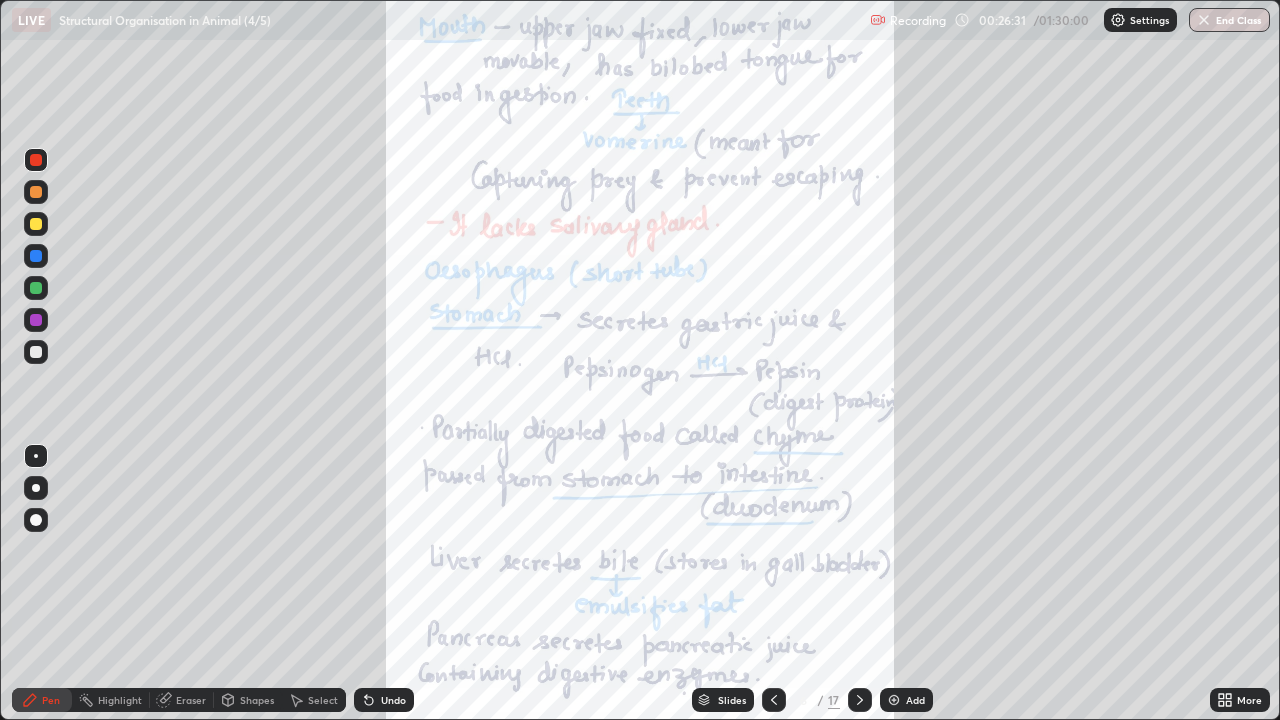 click 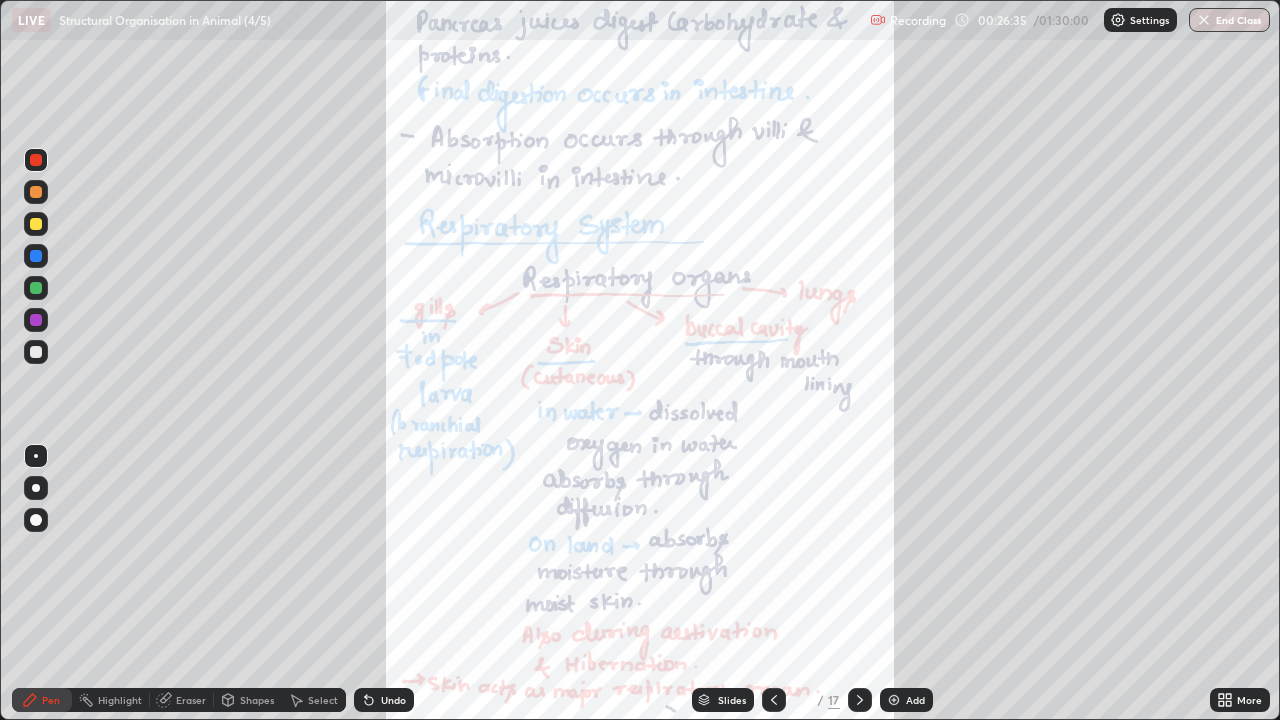 click 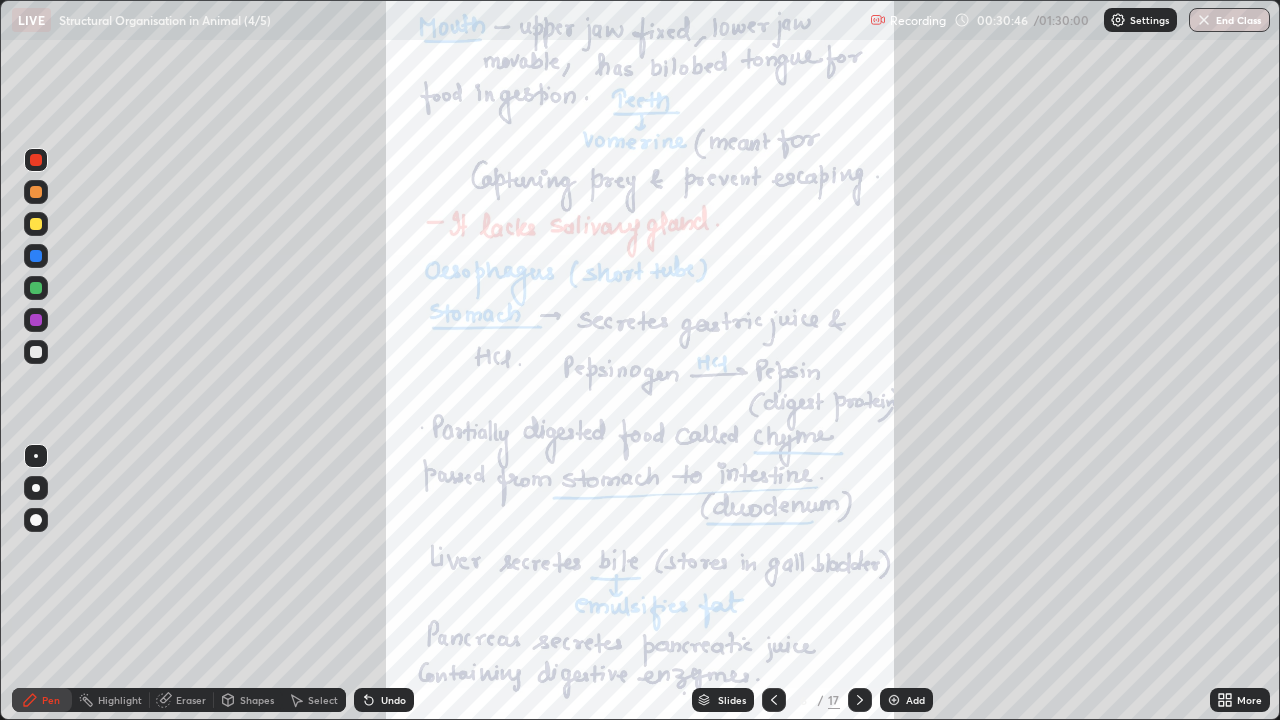 click 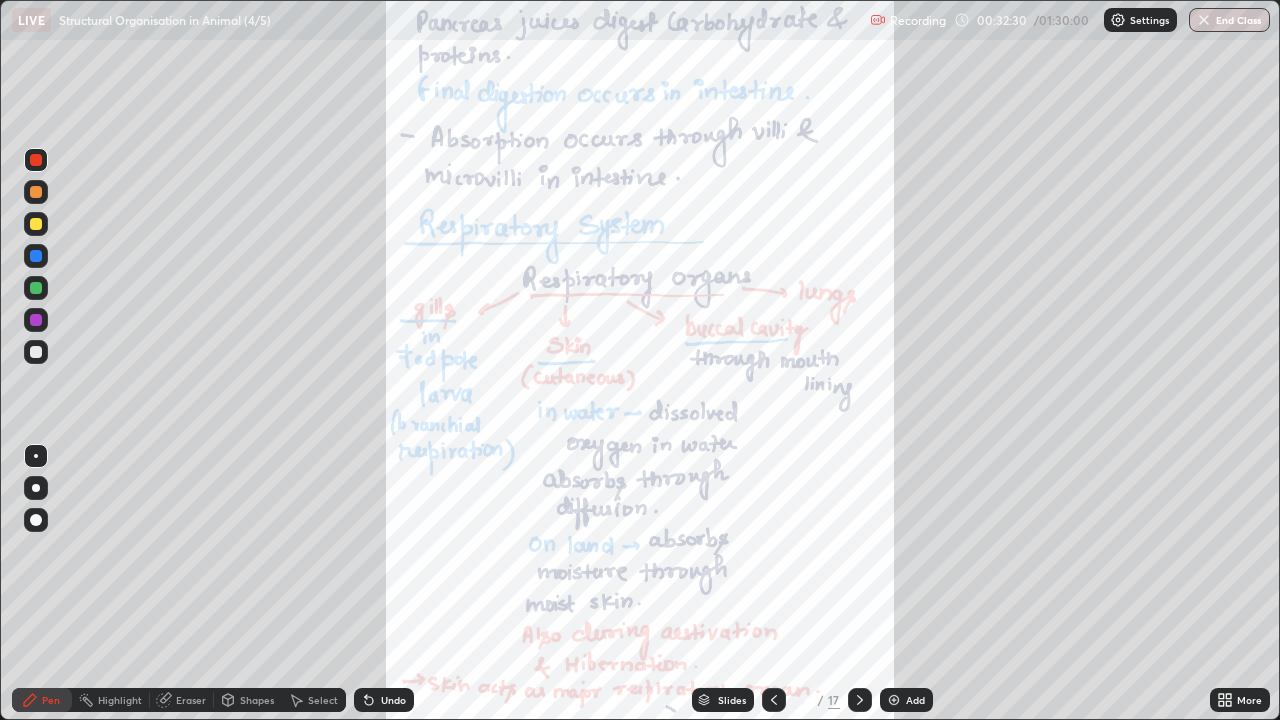 click 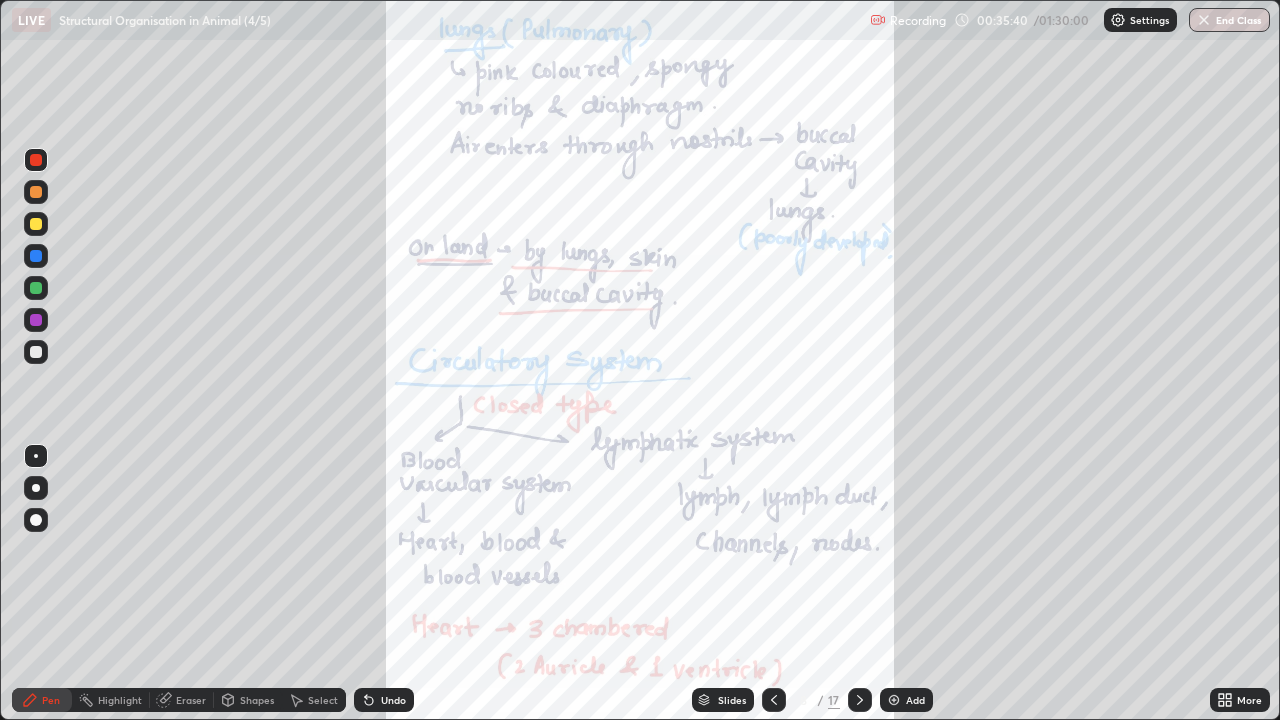 click 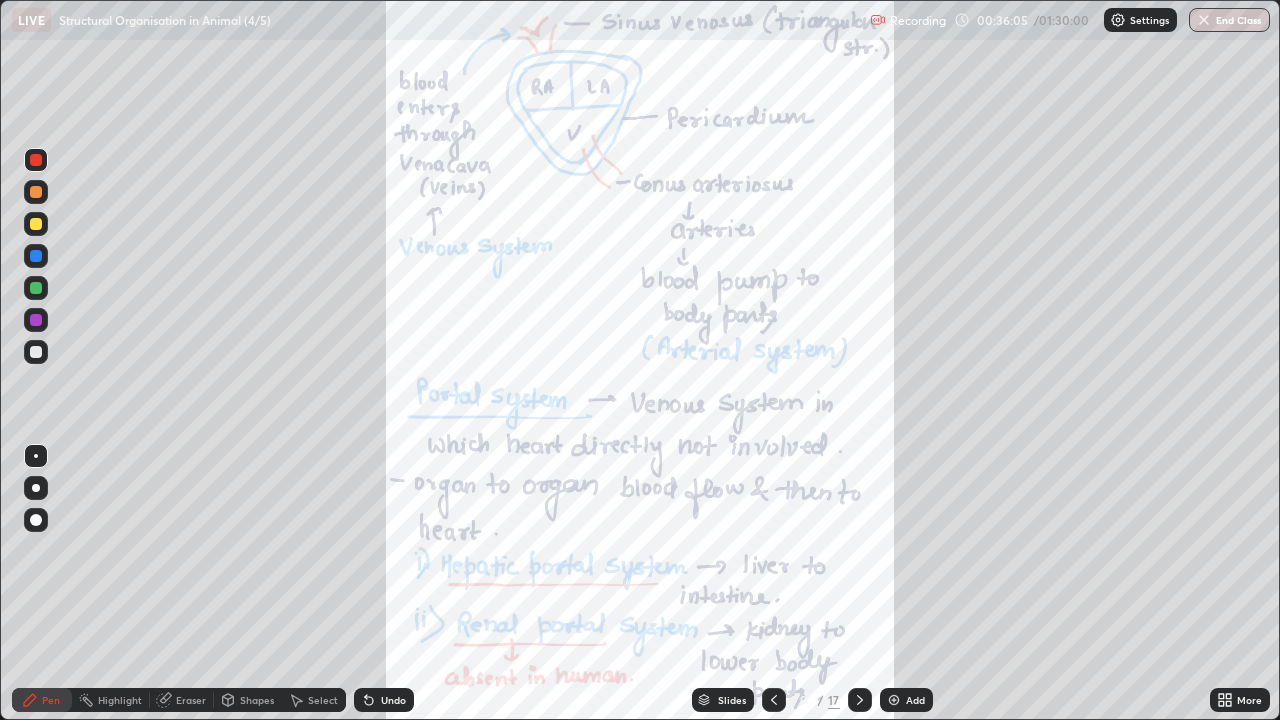 click at bounding box center (36, 288) 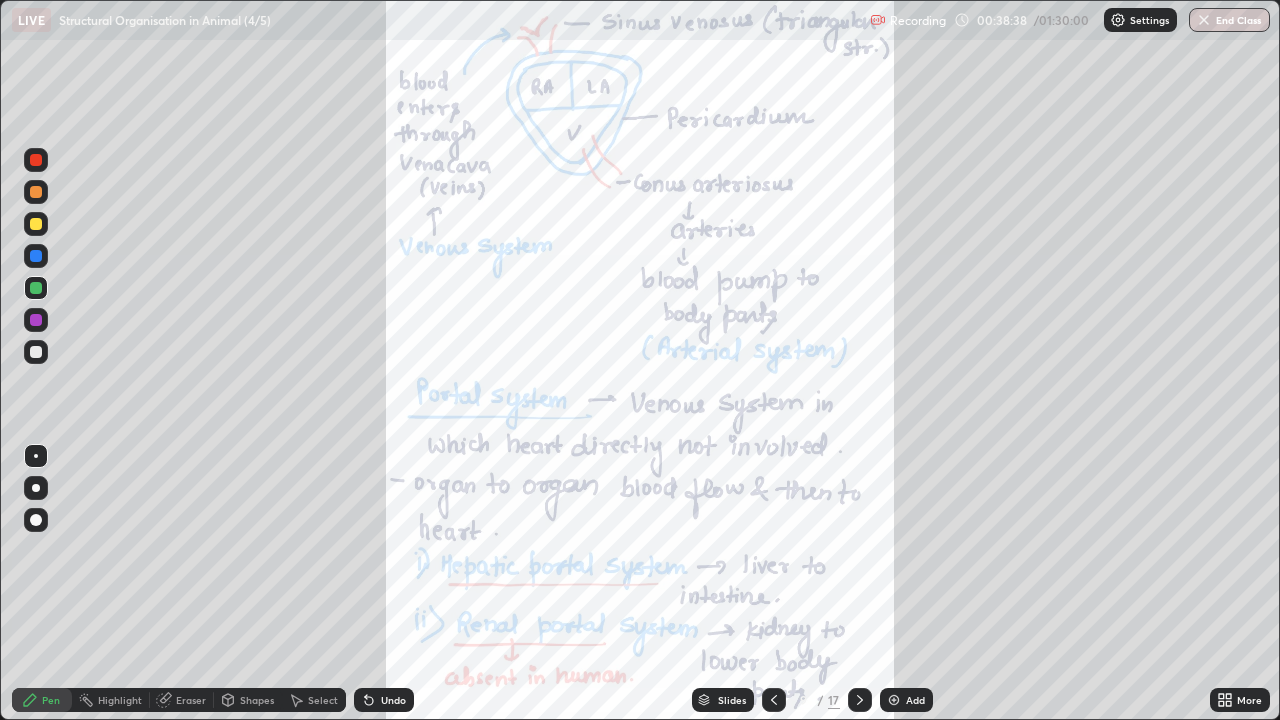 click at bounding box center [36, 224] 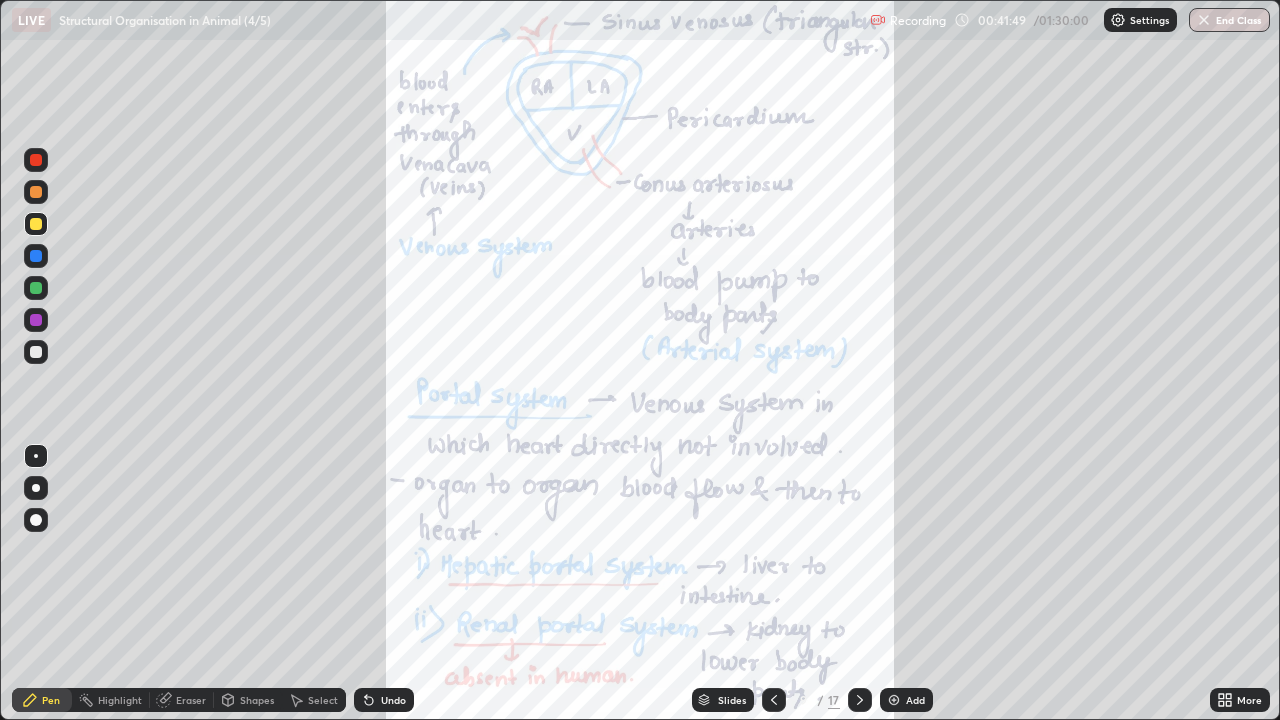 click on "Eraser" at bounding box center [191, 700] 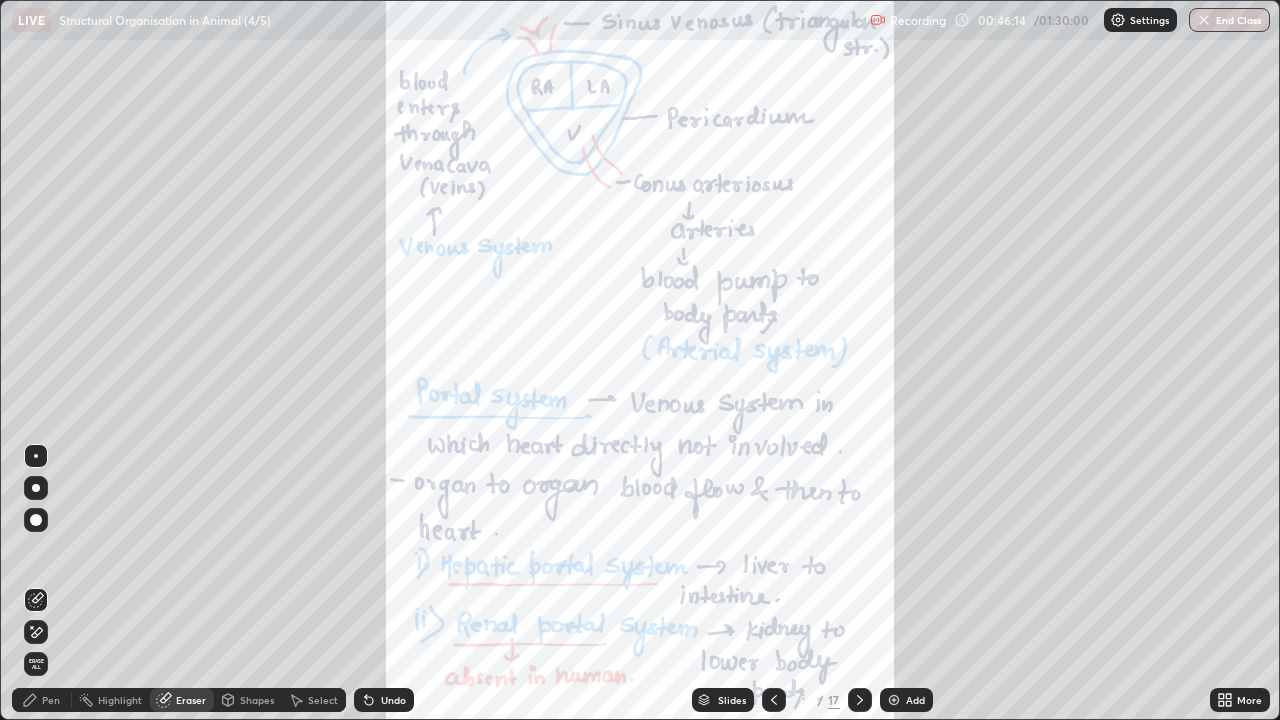 click 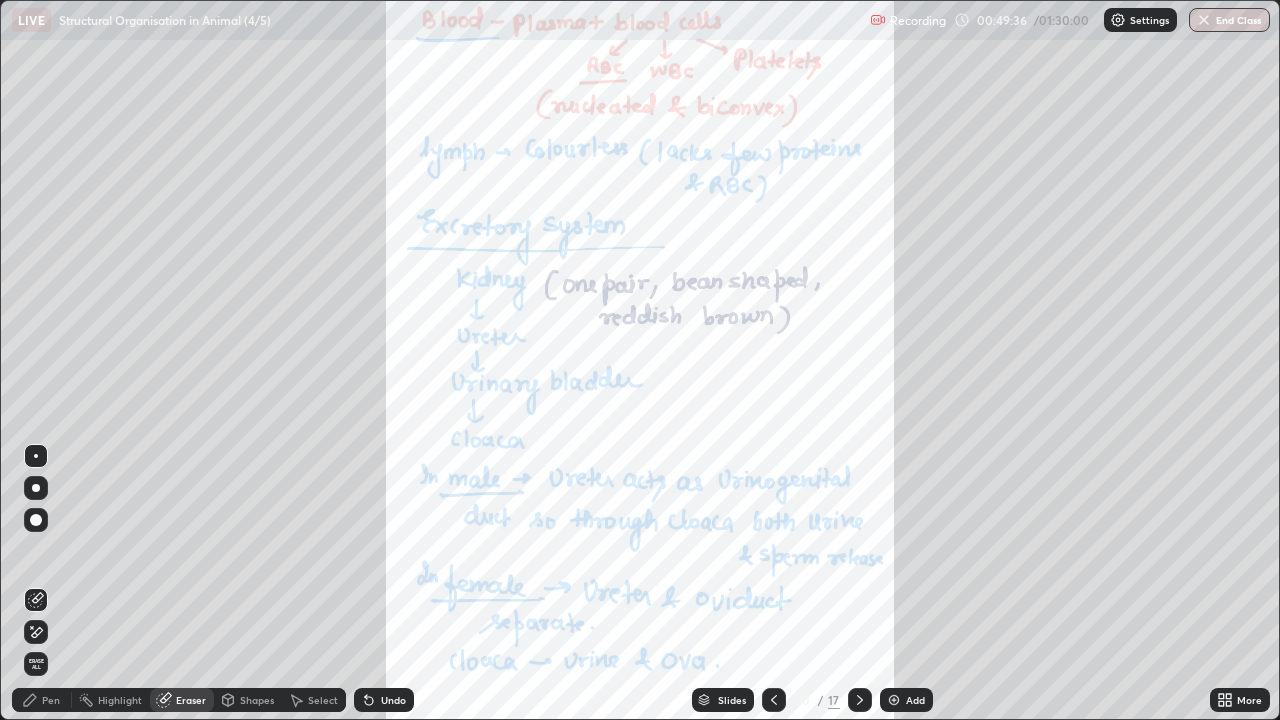 click on "Pen" at bounding box center [51, 700] 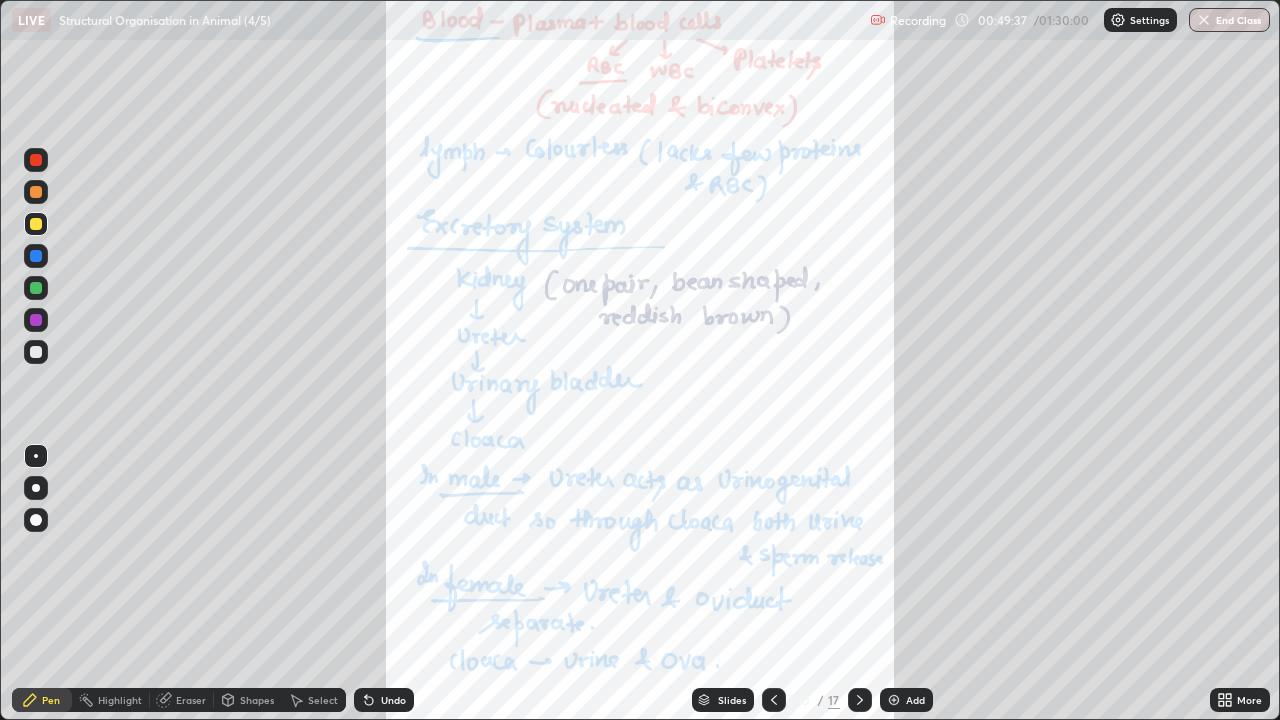 click at bounding box center (36, 160) 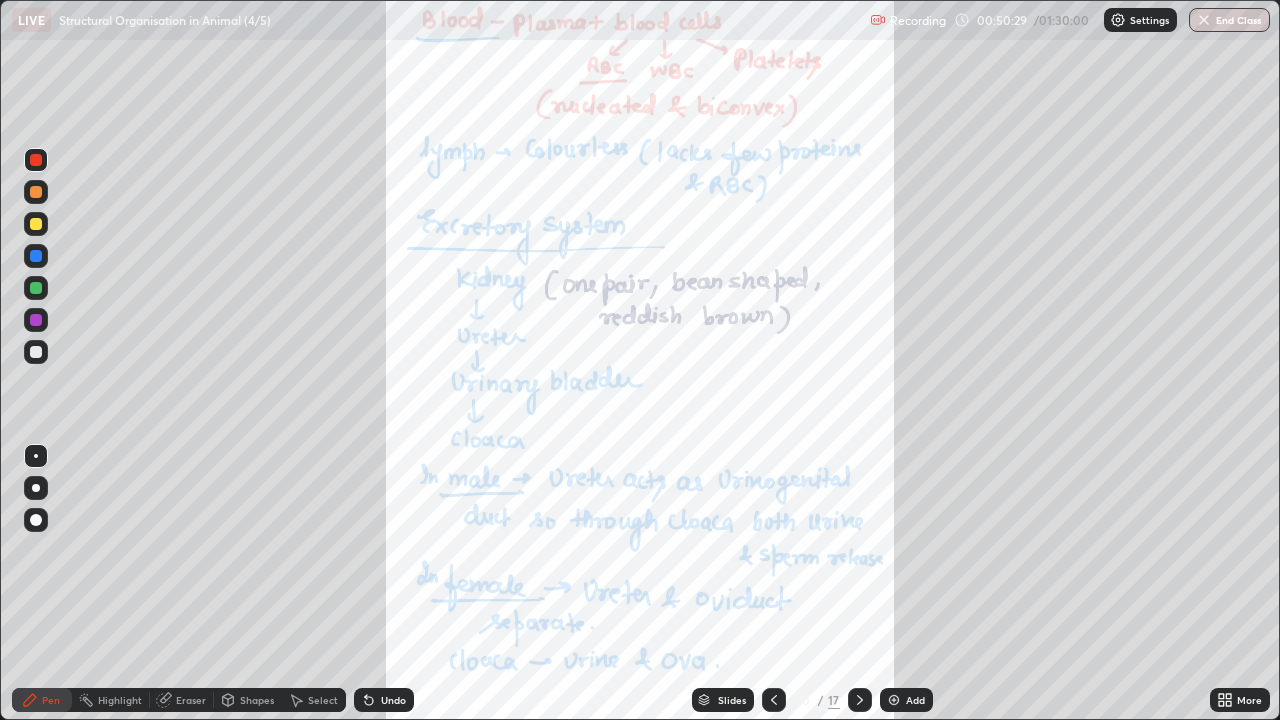 click 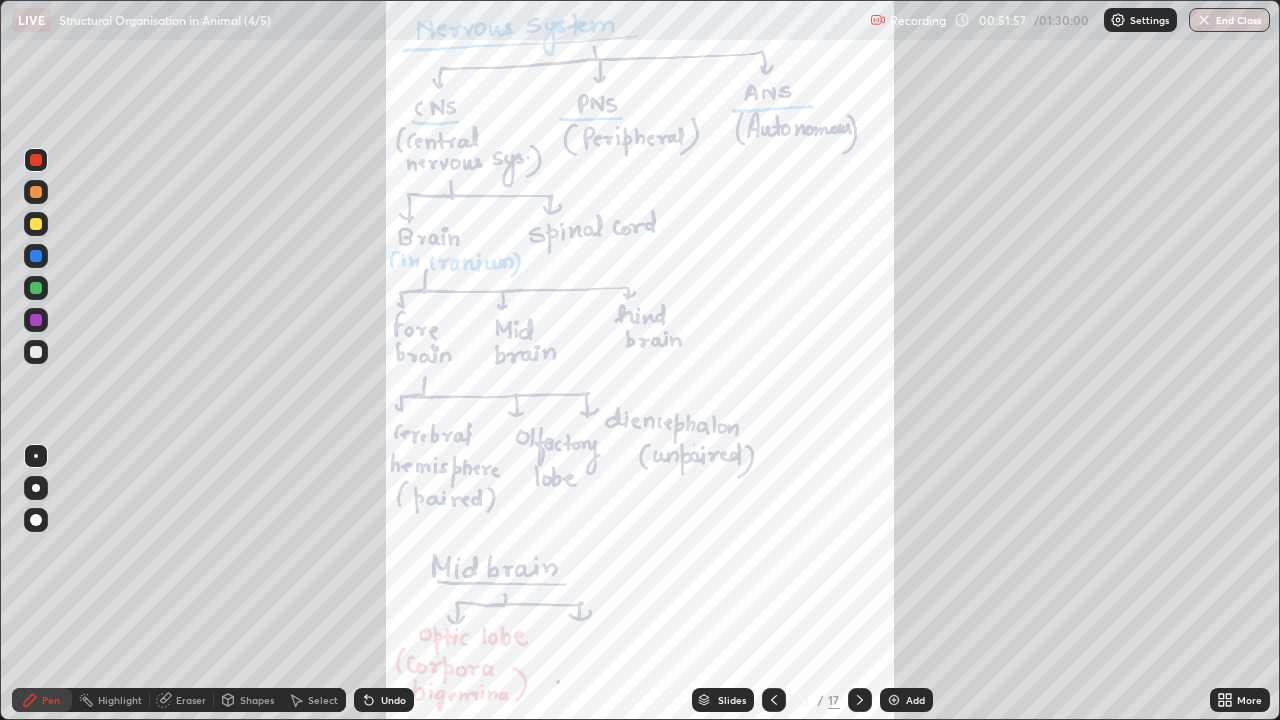 click 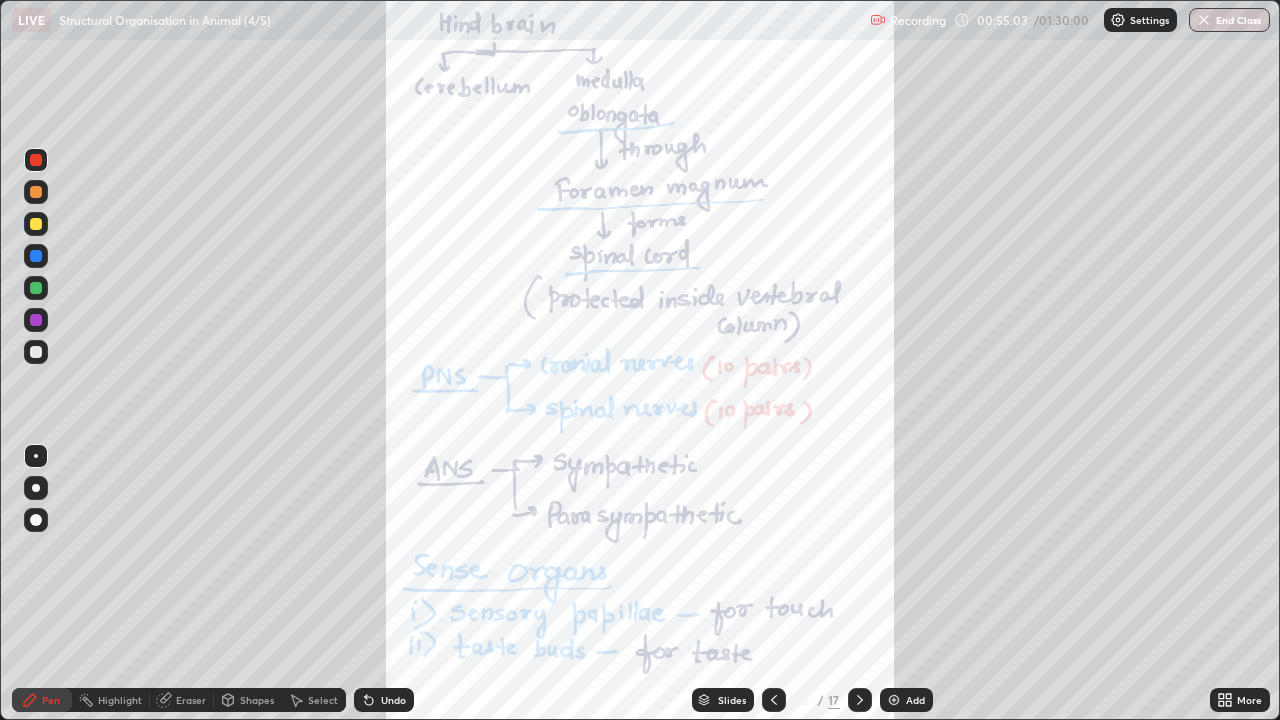 click 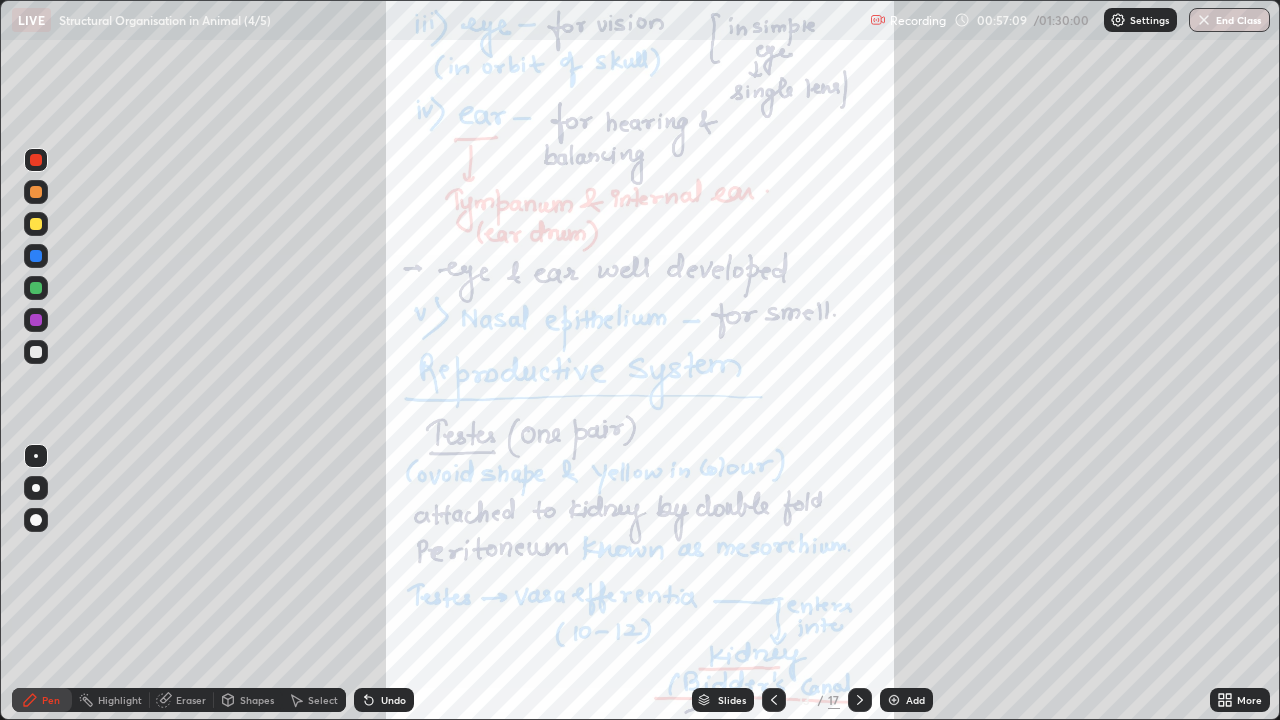 click 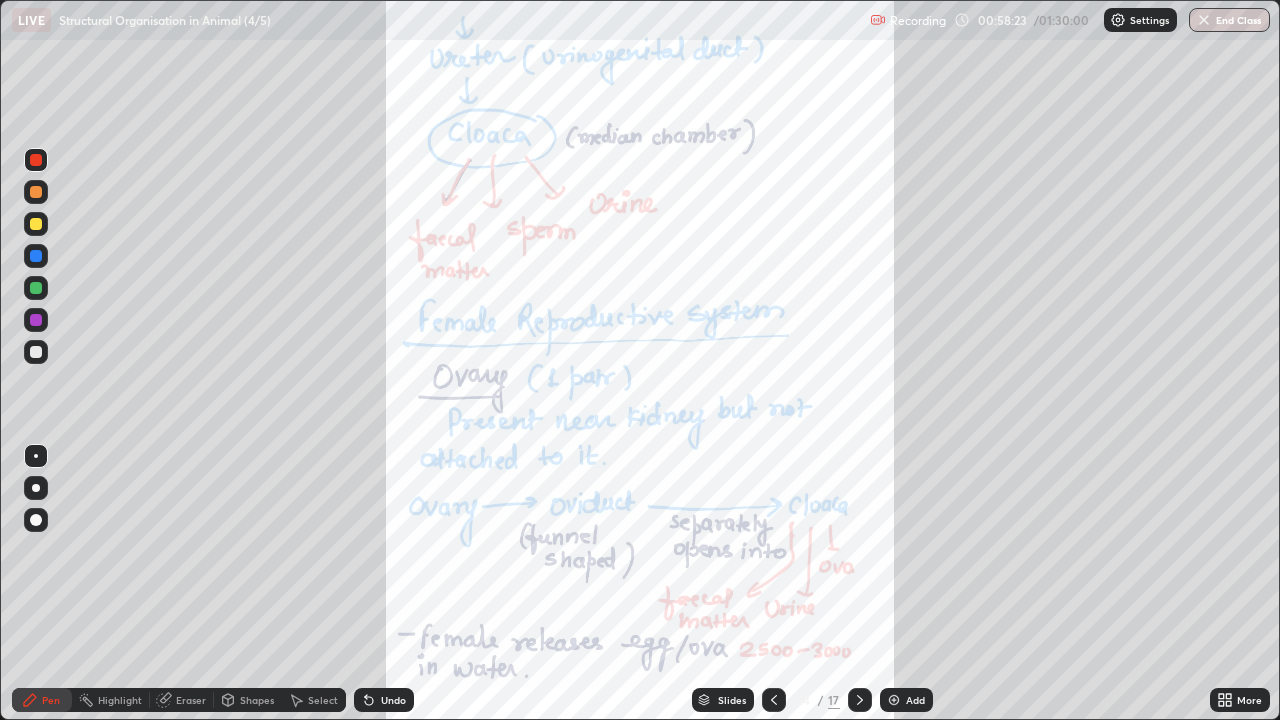 click 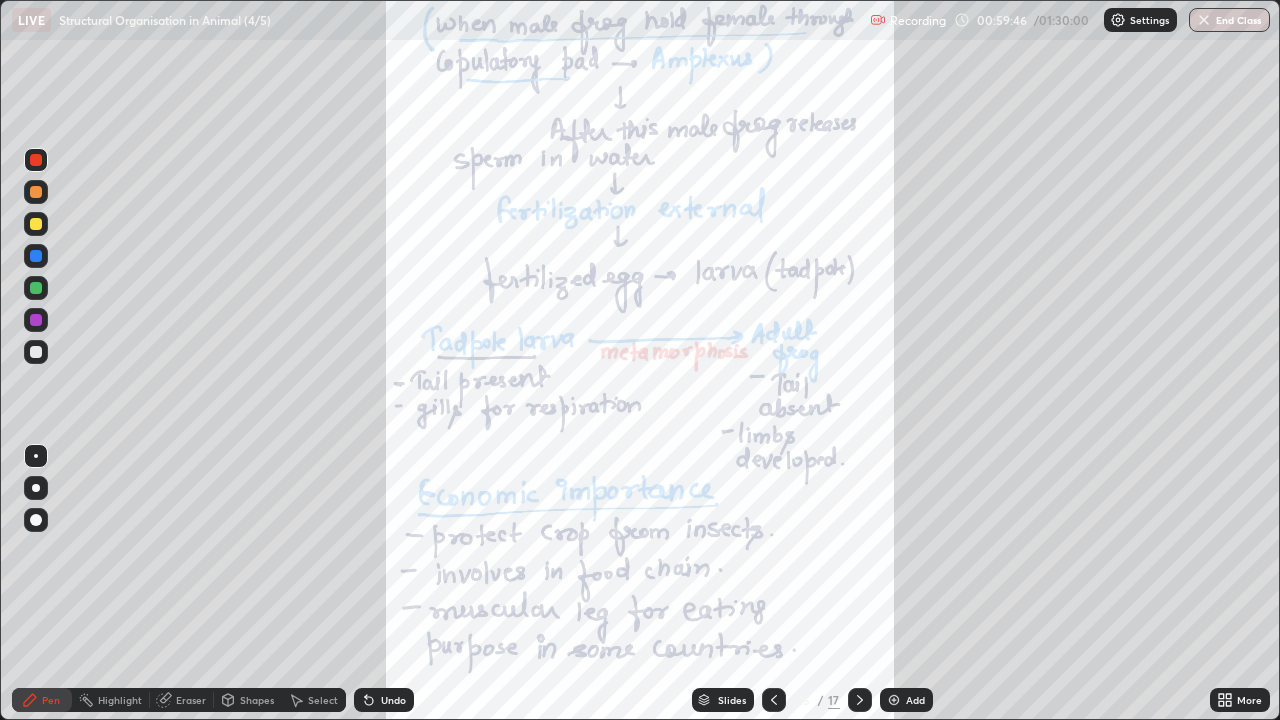 click 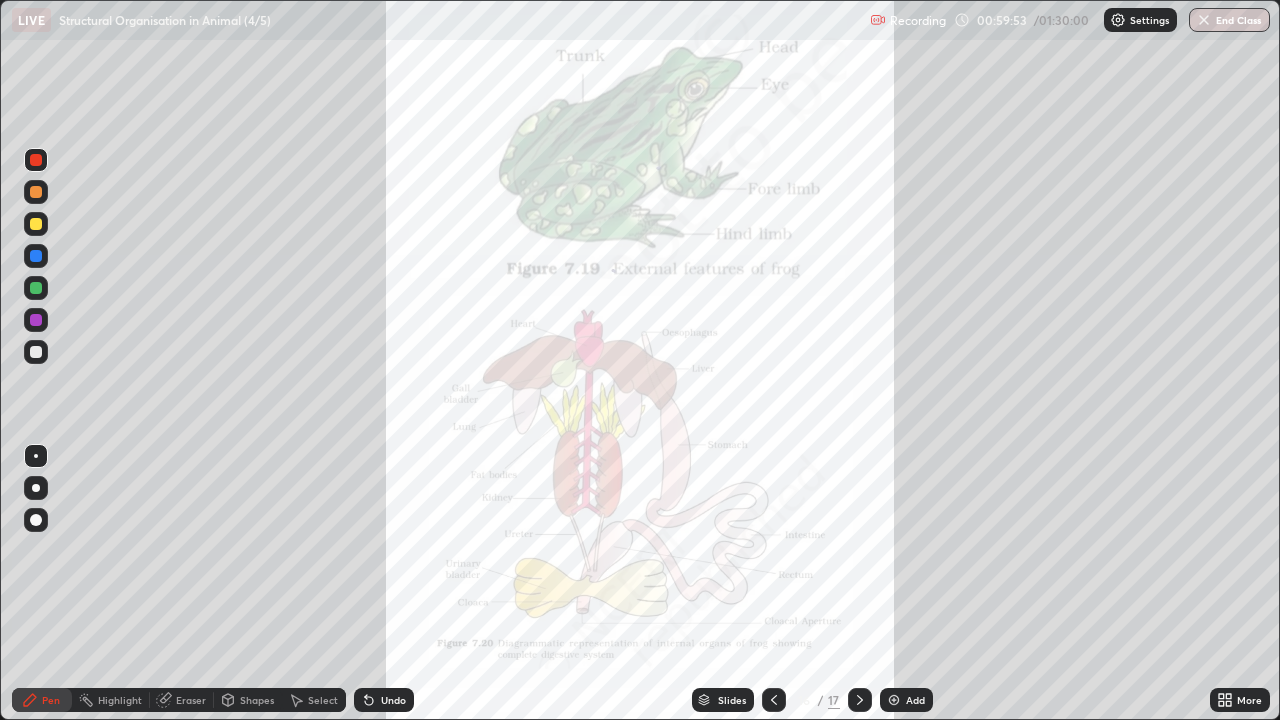 click at bounding box center (774, 700) 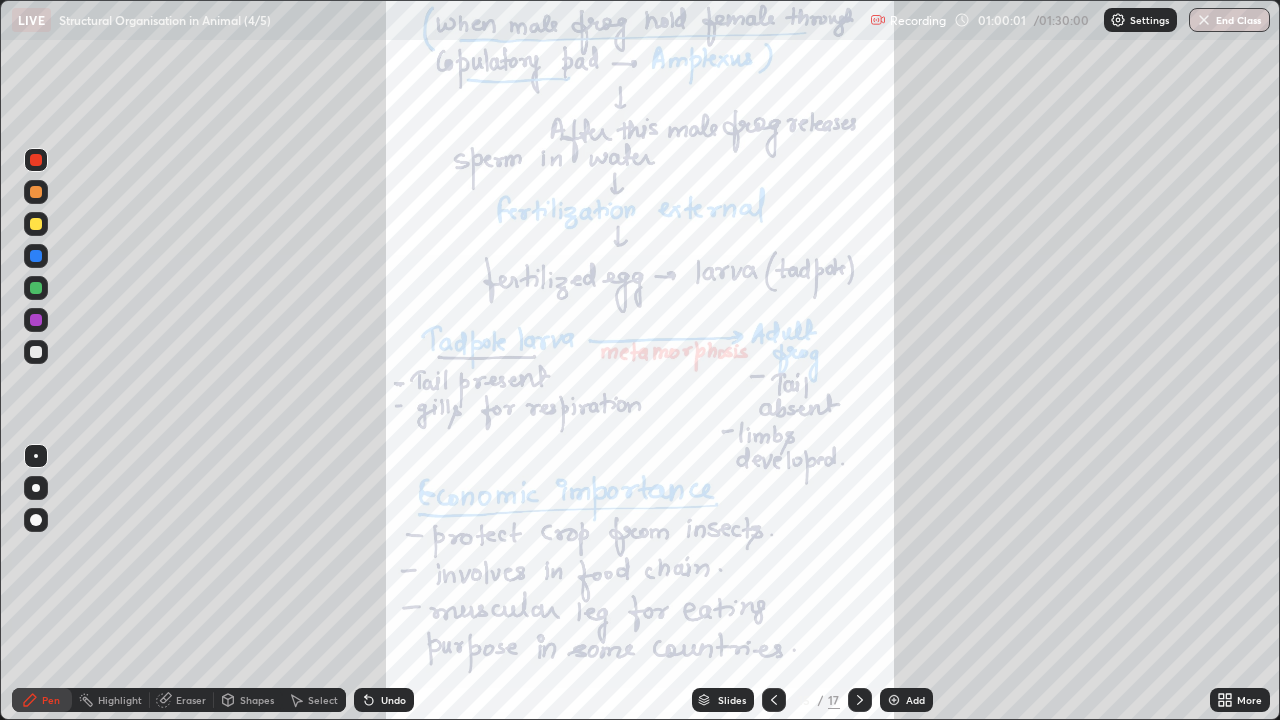 click at bounding box center [860, 700] 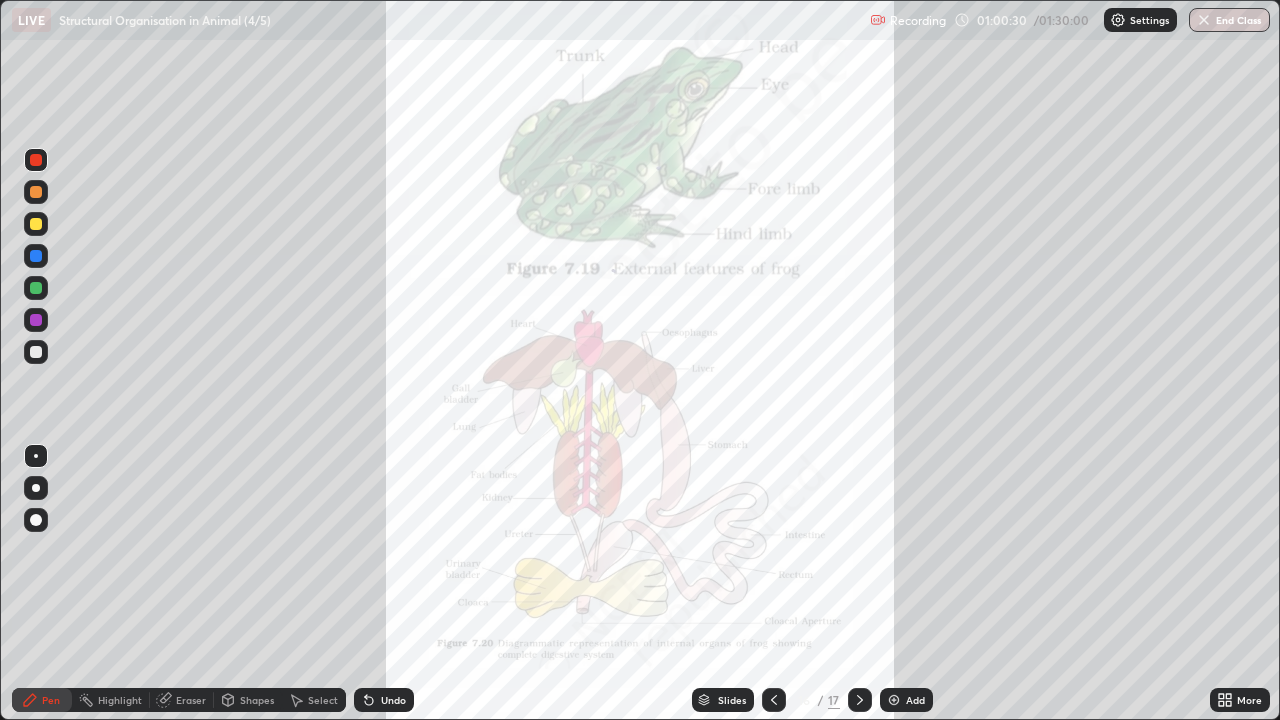 click on "Pen" at bounding box center [51, 700] 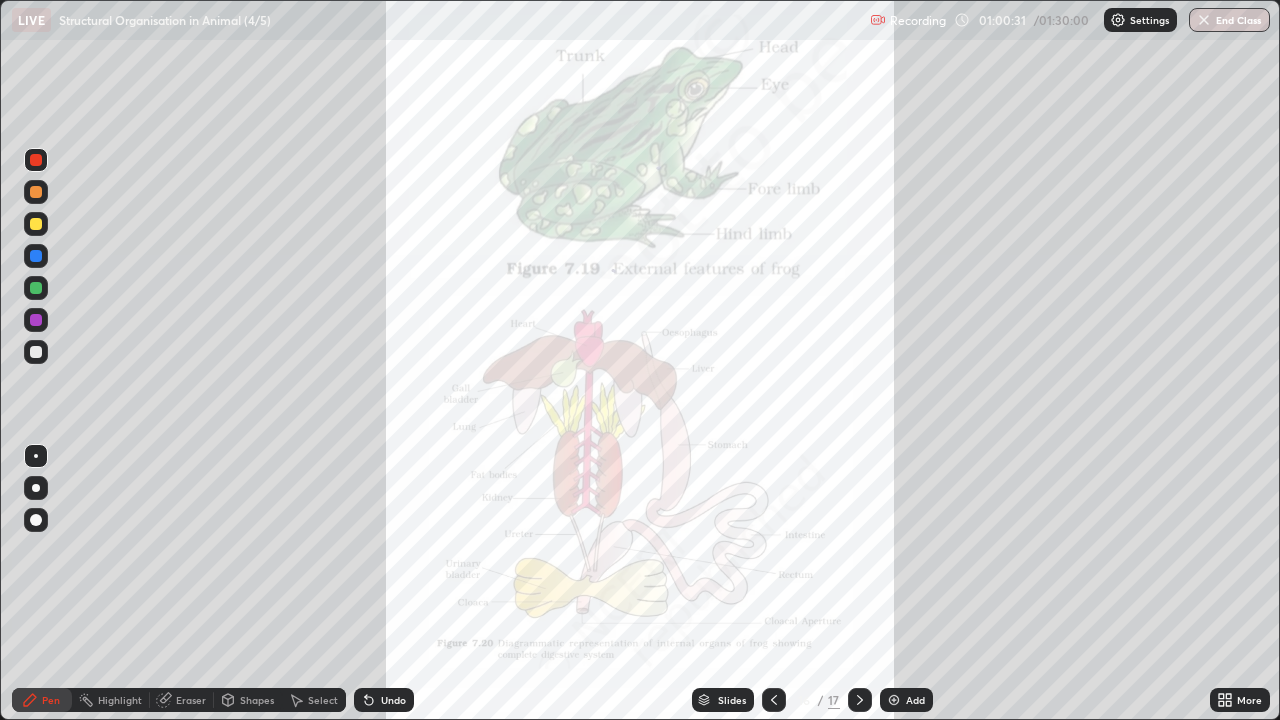 click at bounding box center [36, 352] 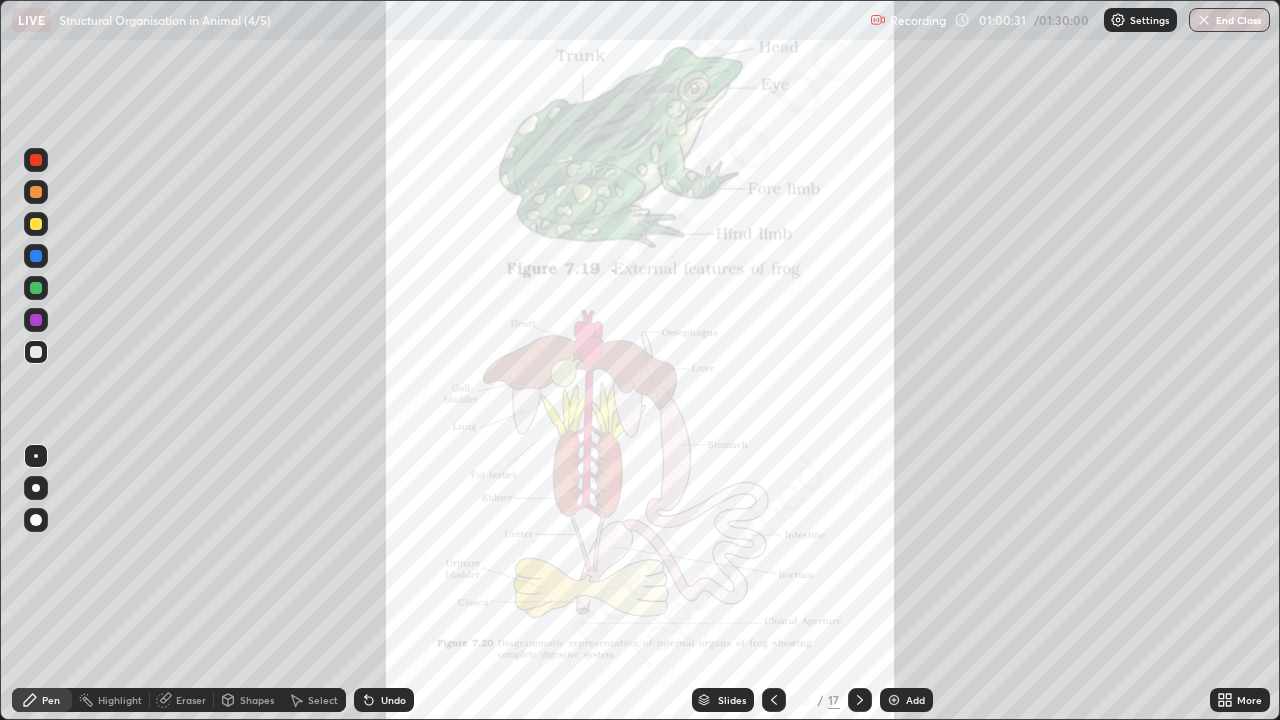 click at bounding box center (36, 320) 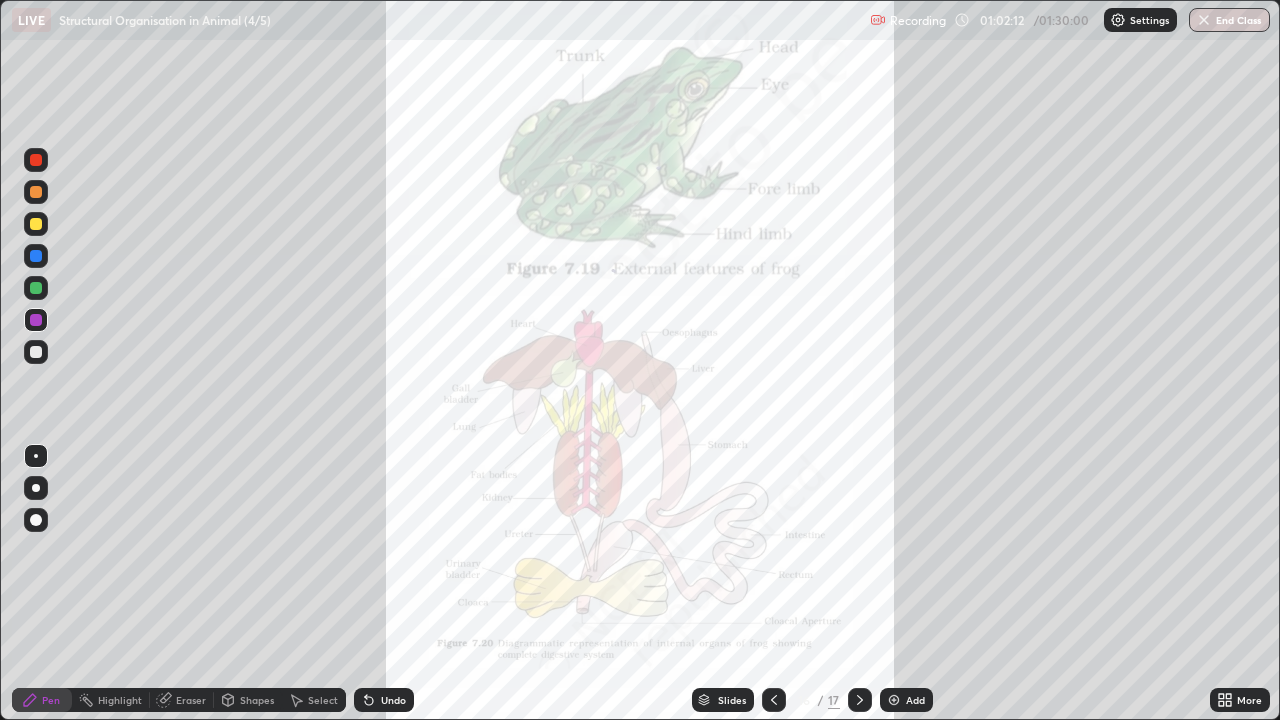 click 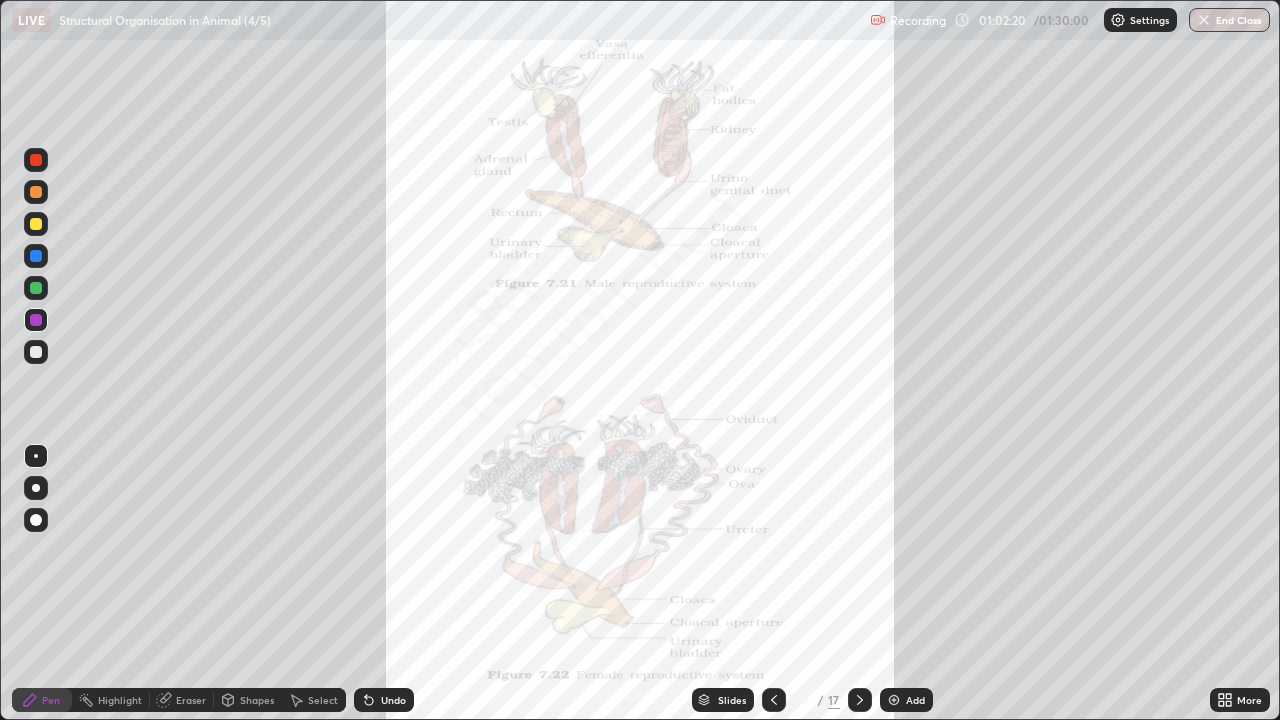 click at bounding box center (36, 224) 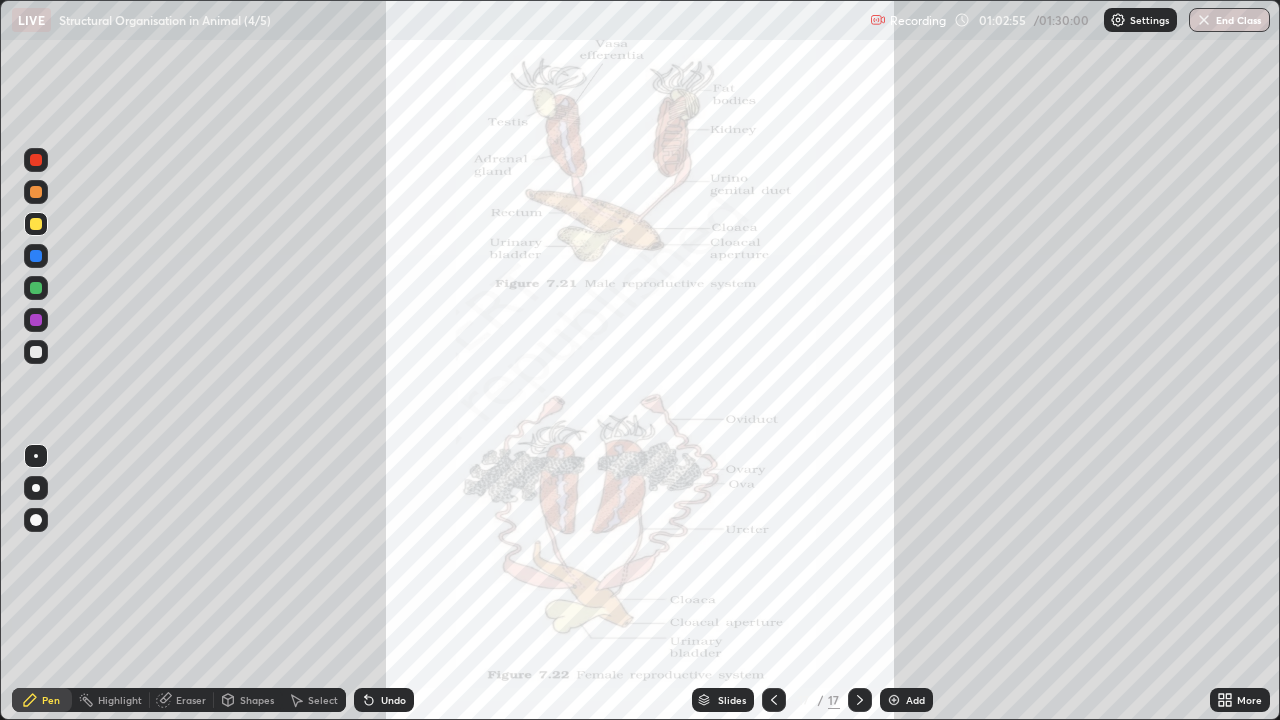 click at bounding box center [36, 288] 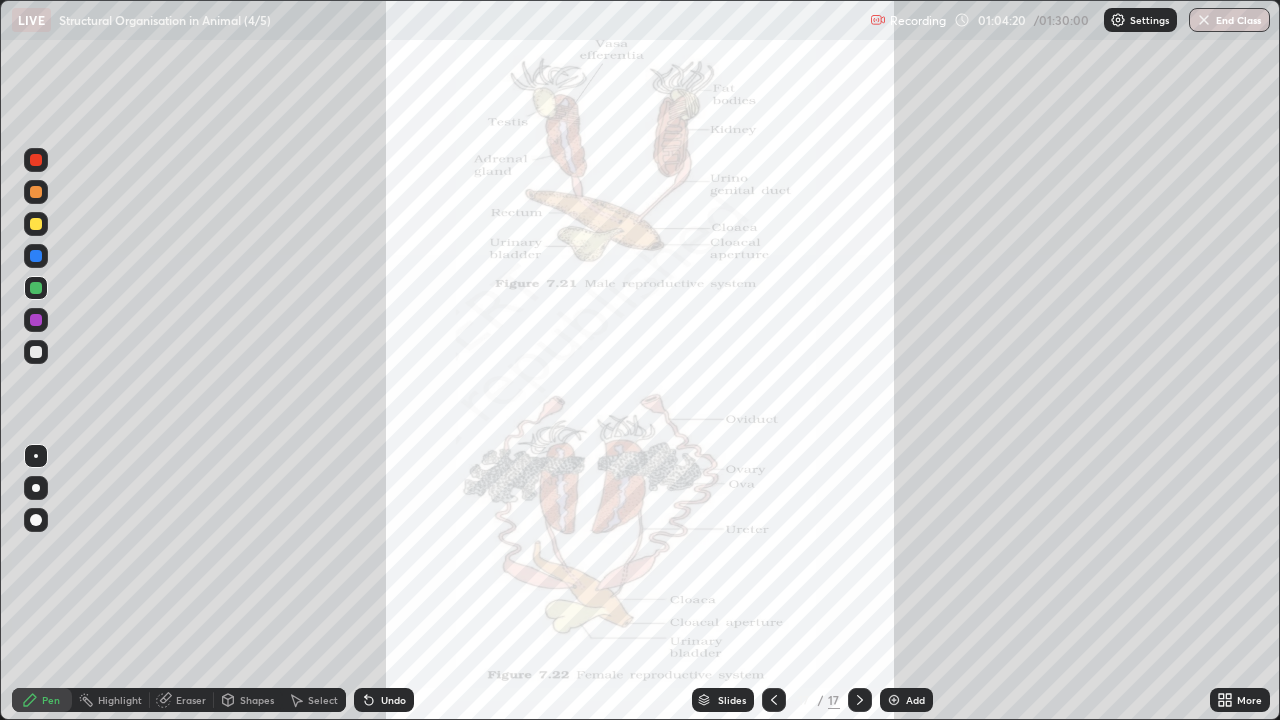 click on "Add" at bounding box center (906, 700) 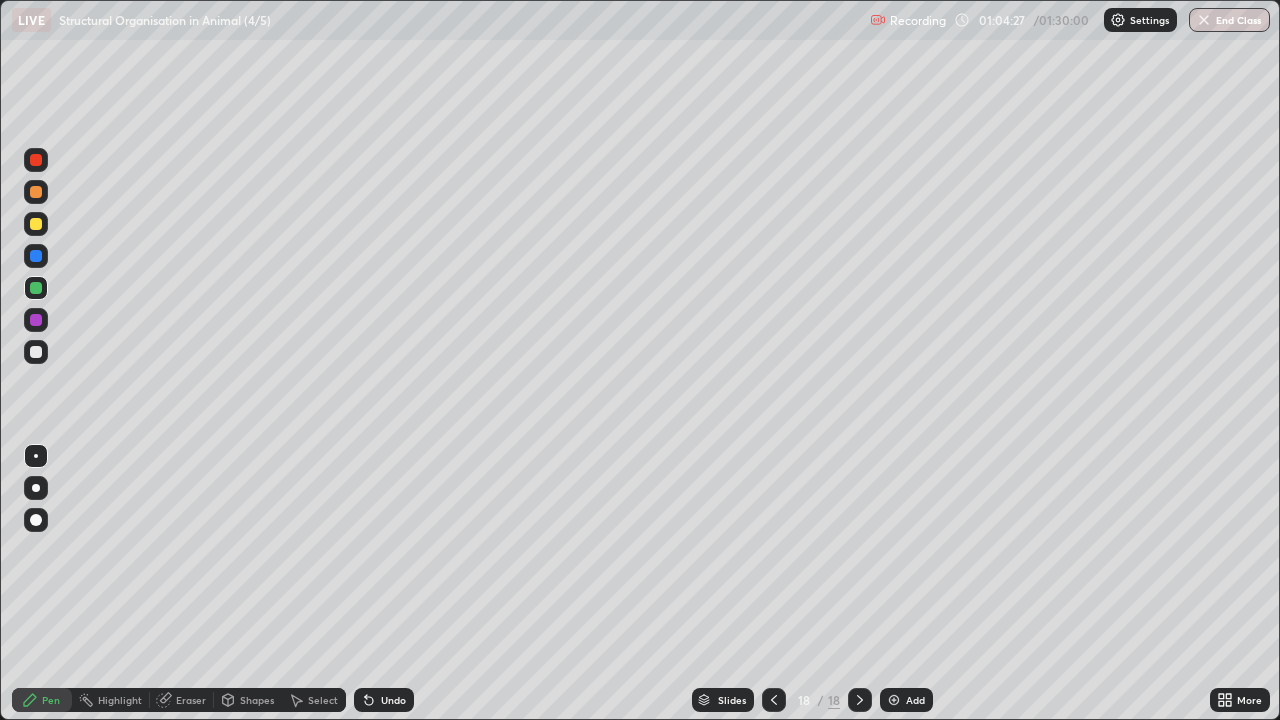 click 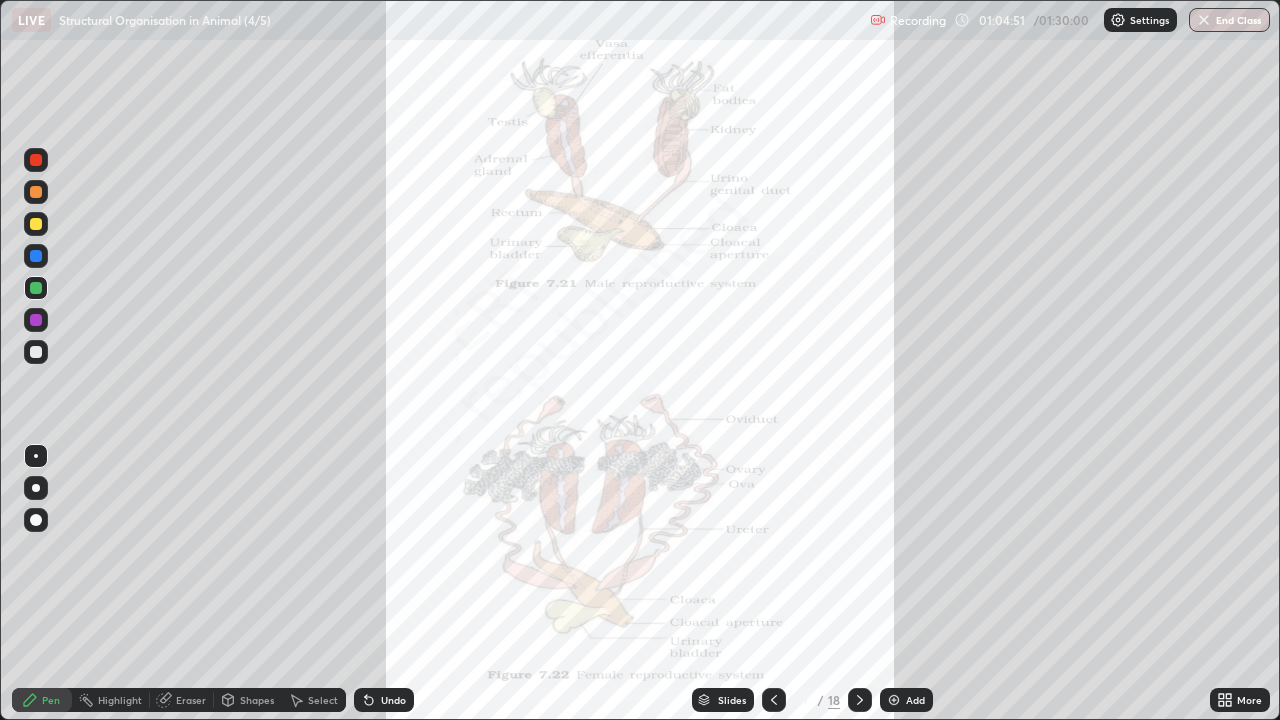 click 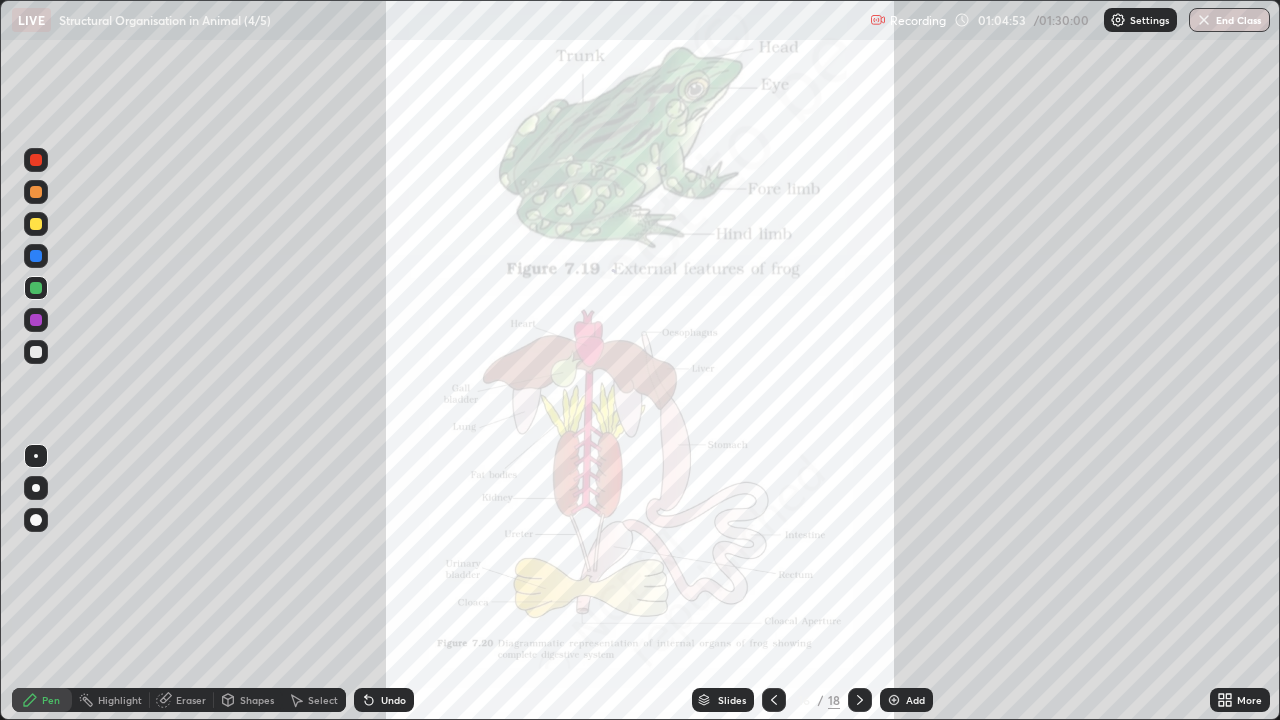 click 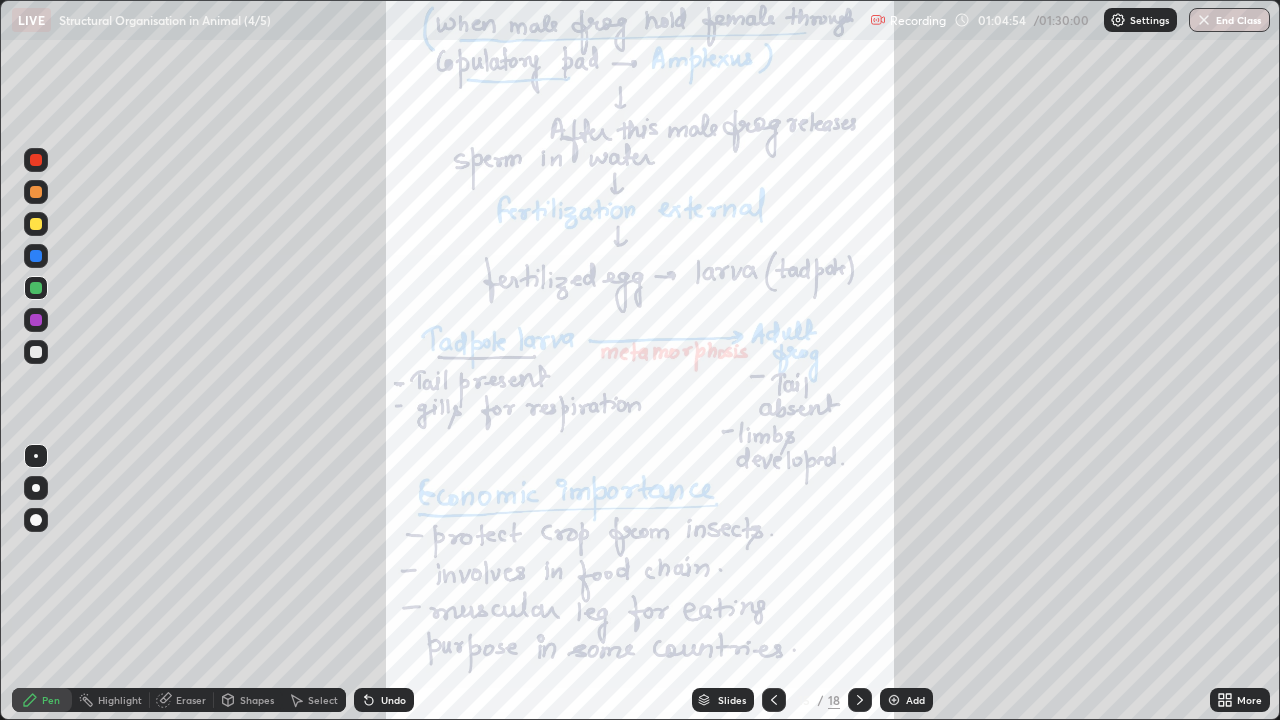 click 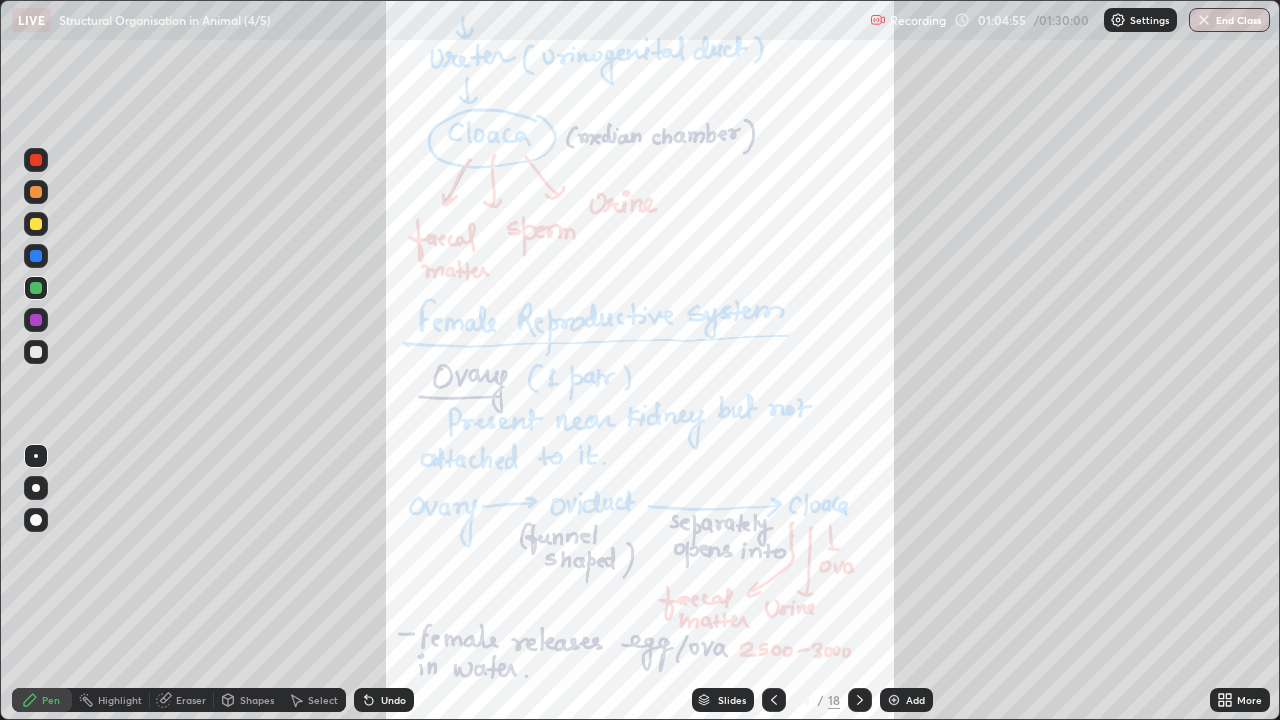 click 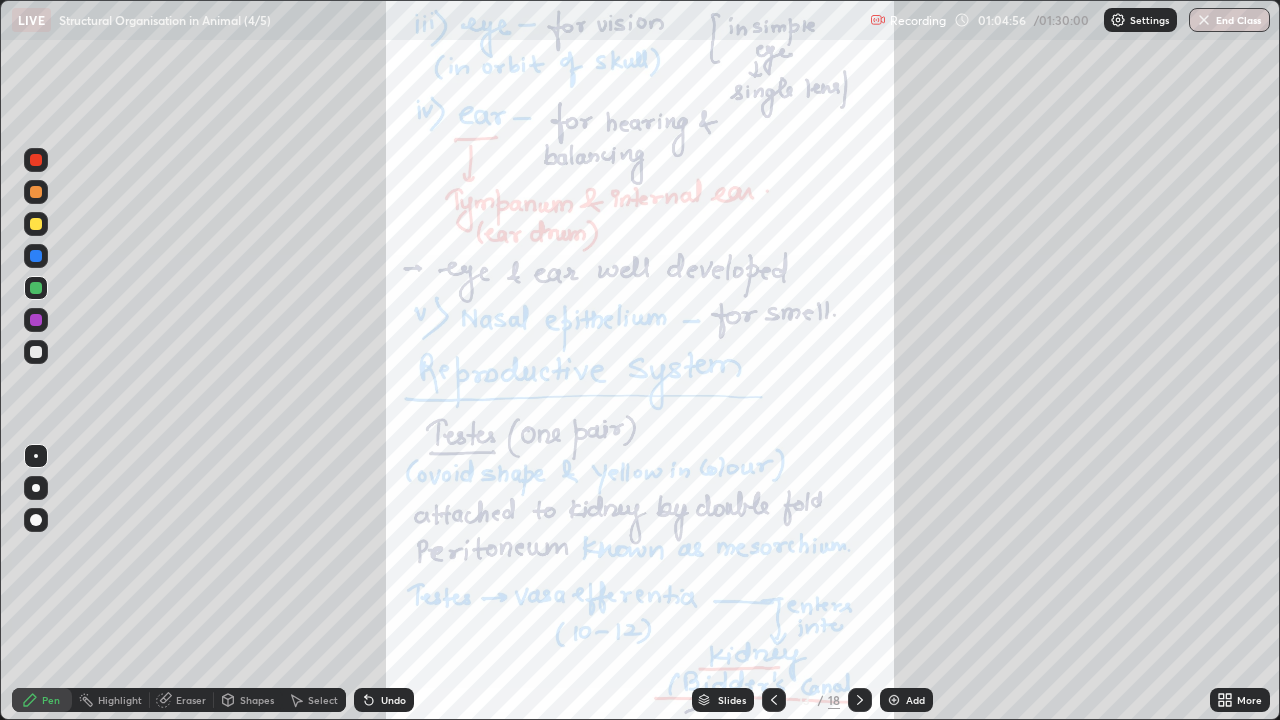 click 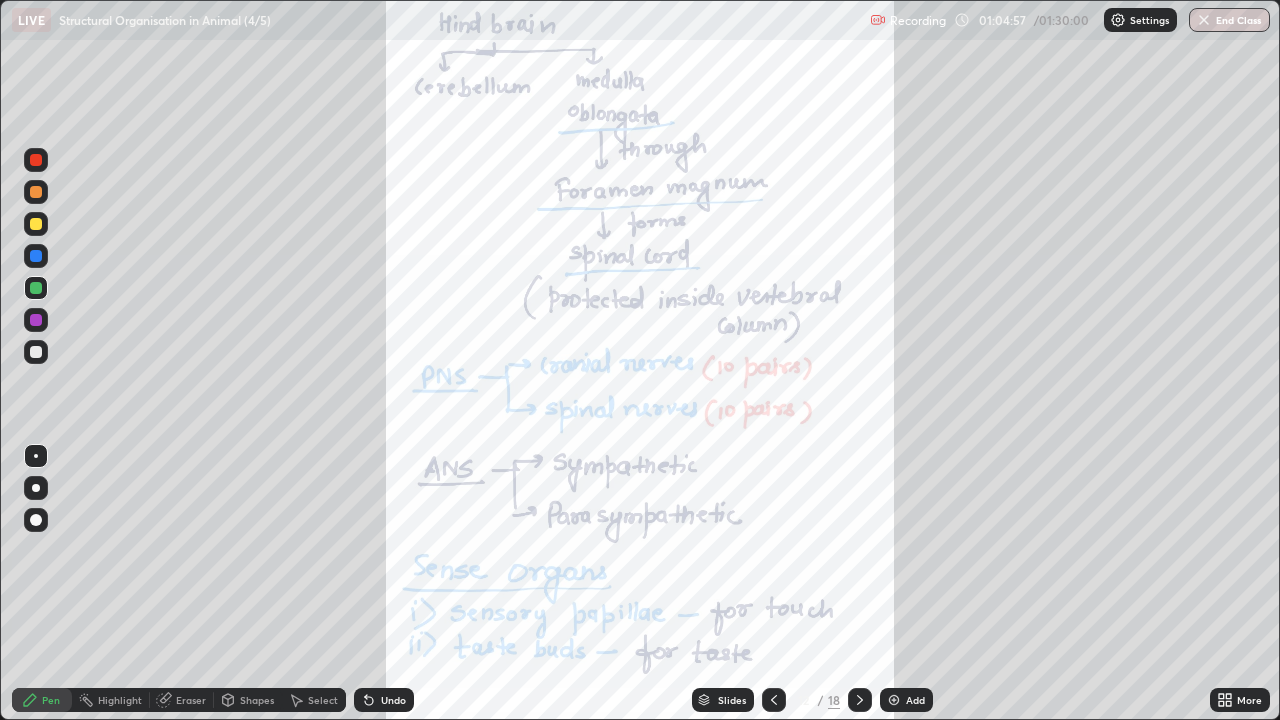 click 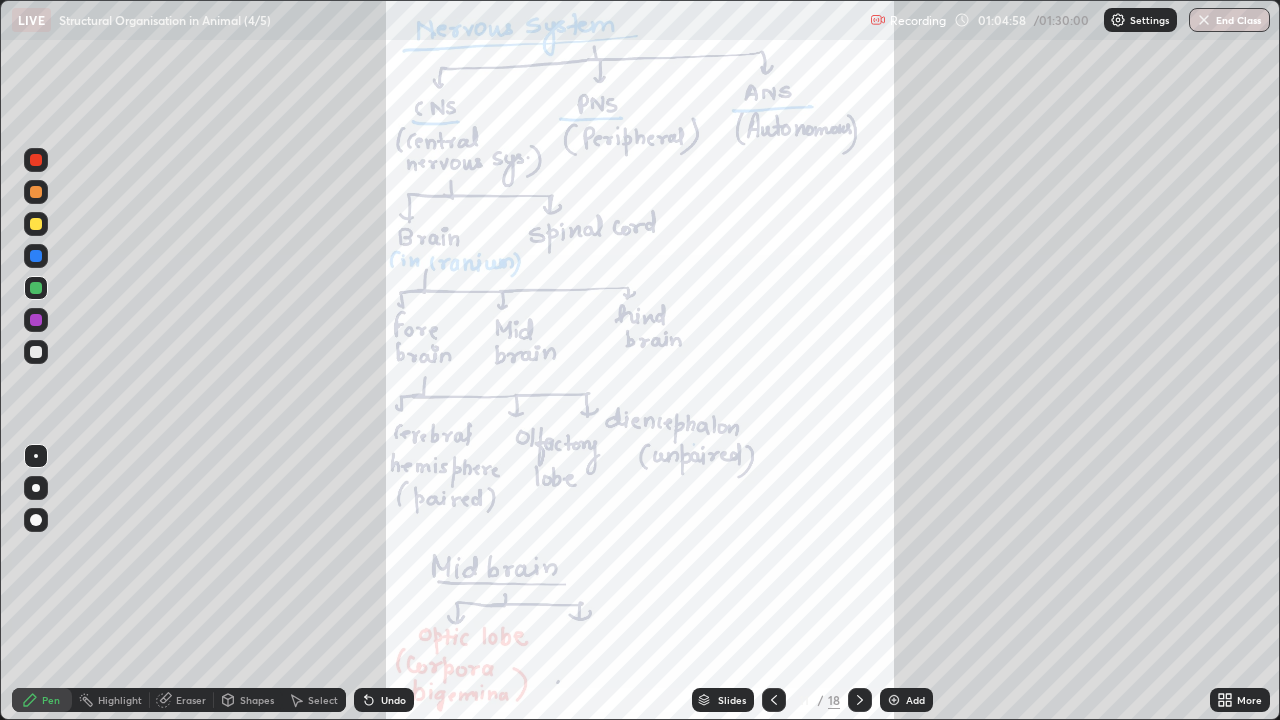 click 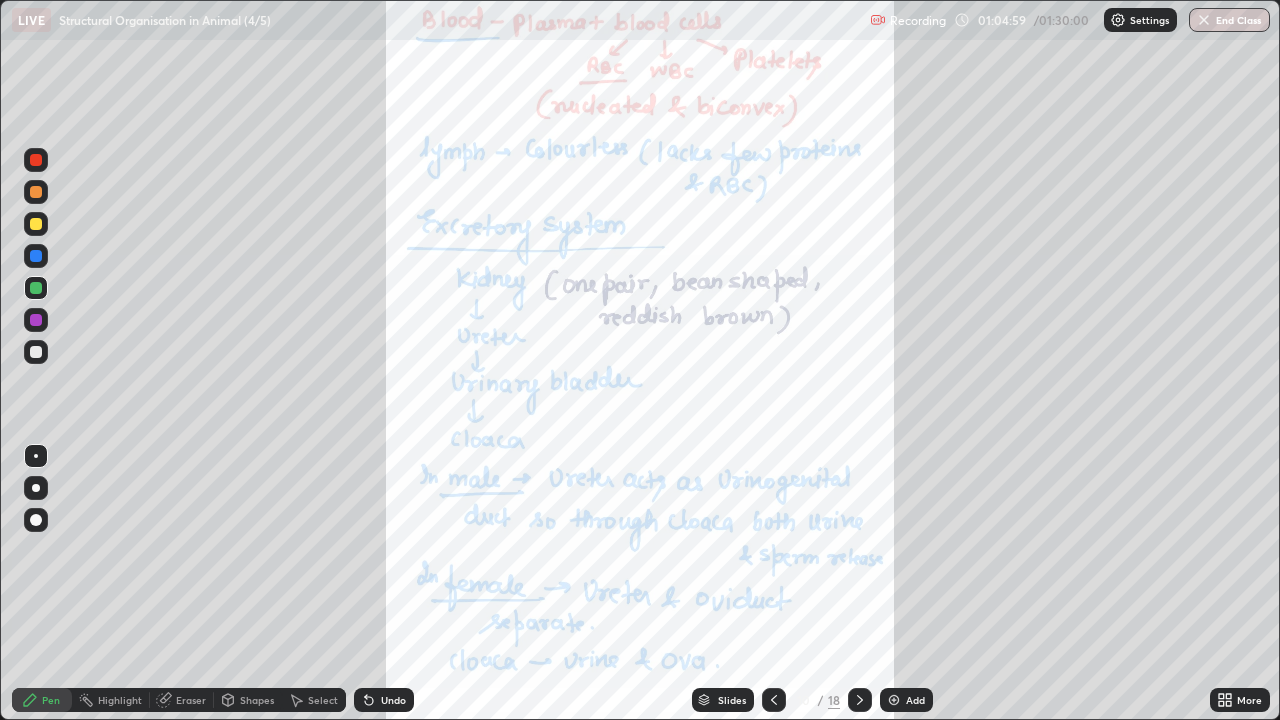 click 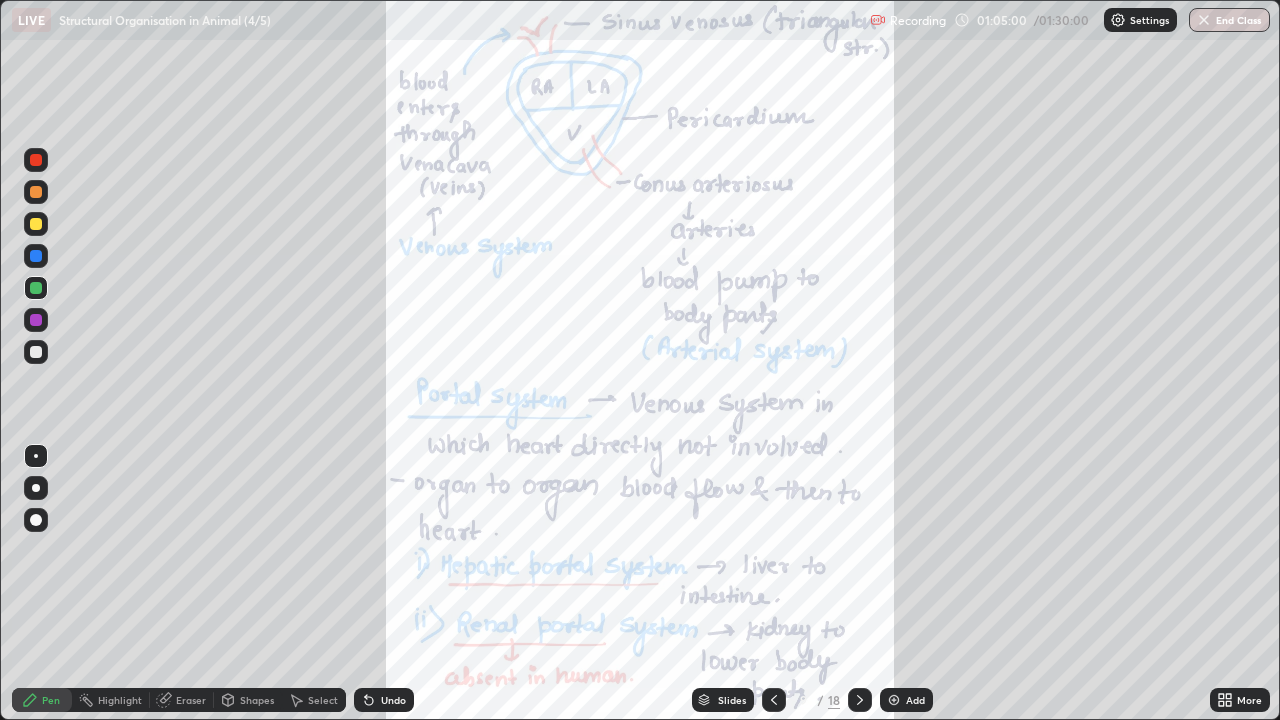 click 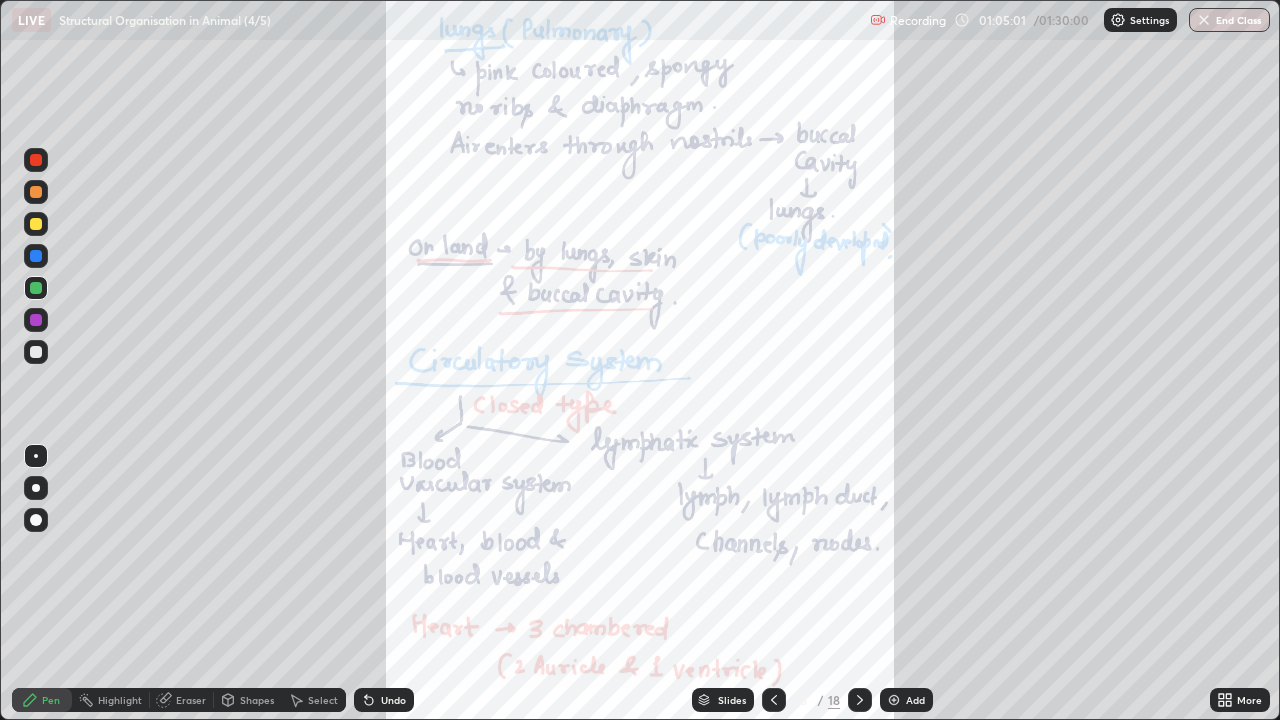 click 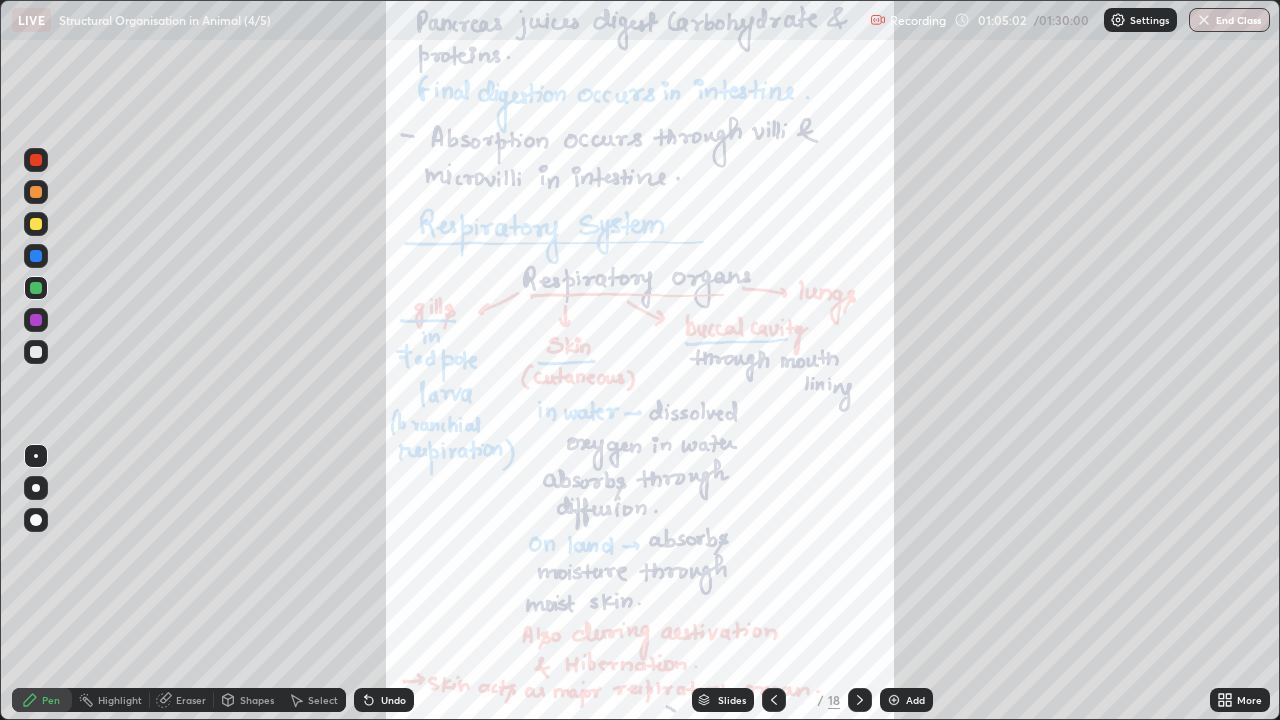 click 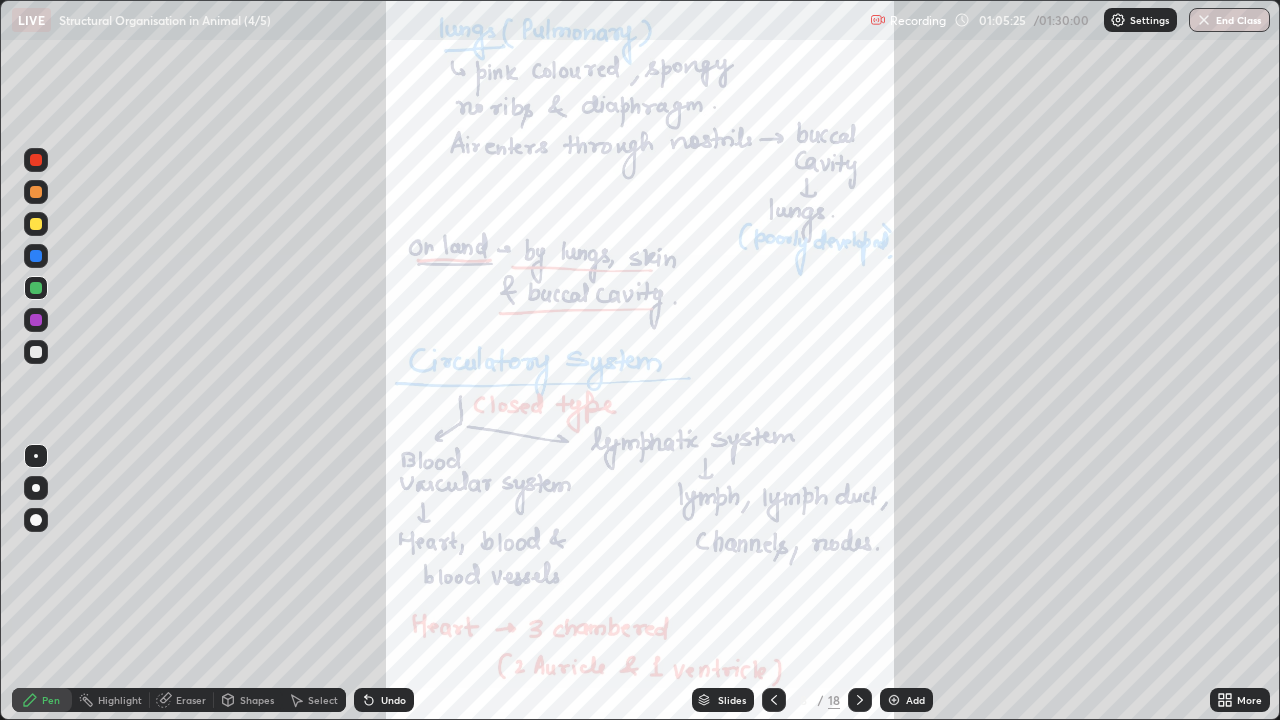 click 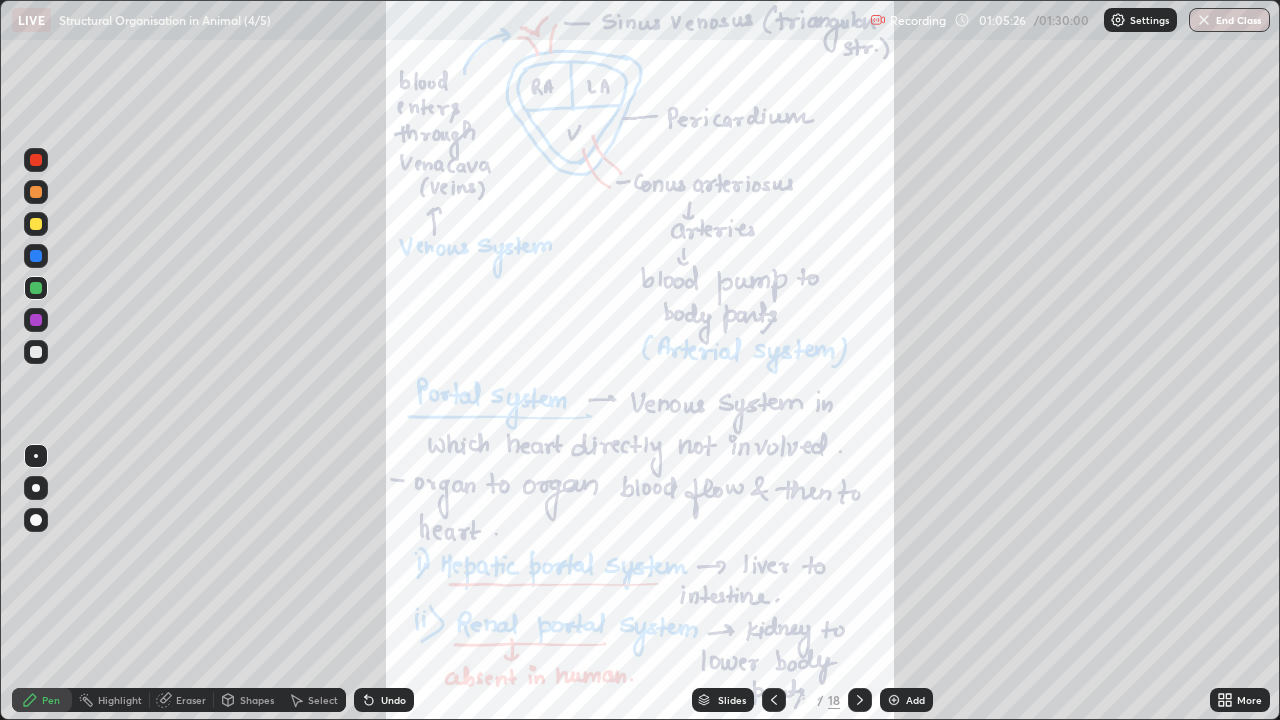 click 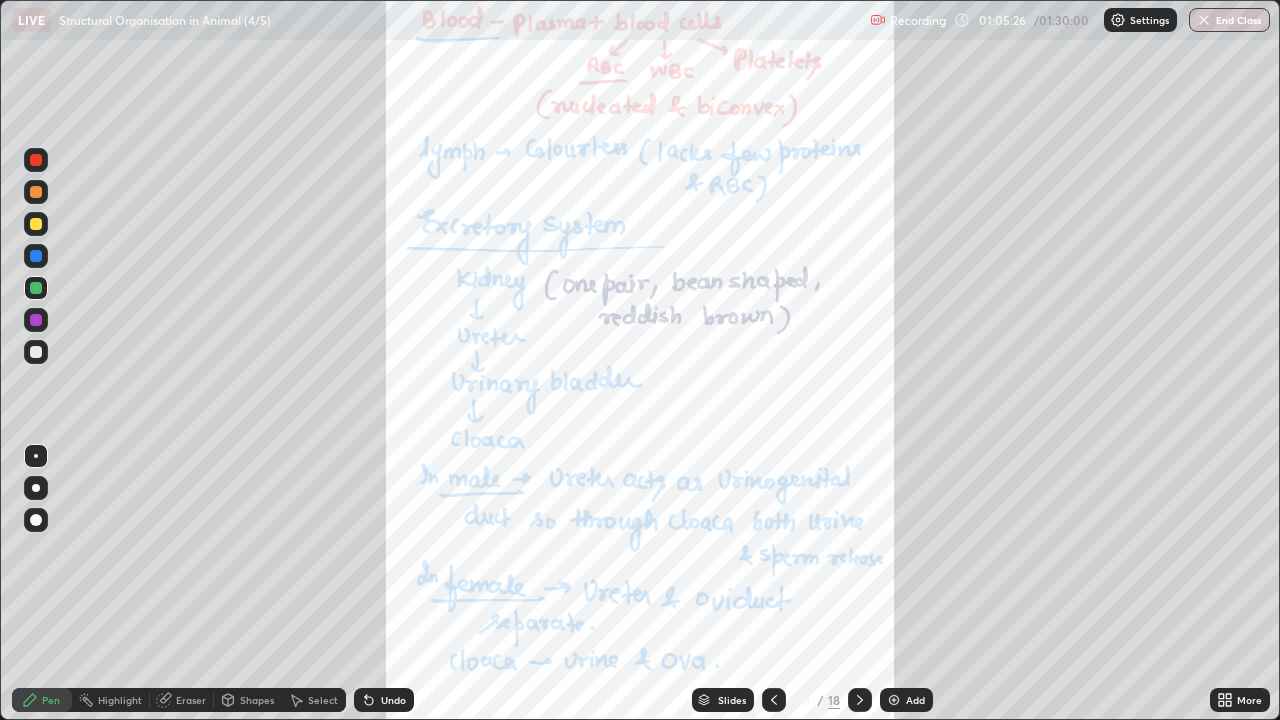click 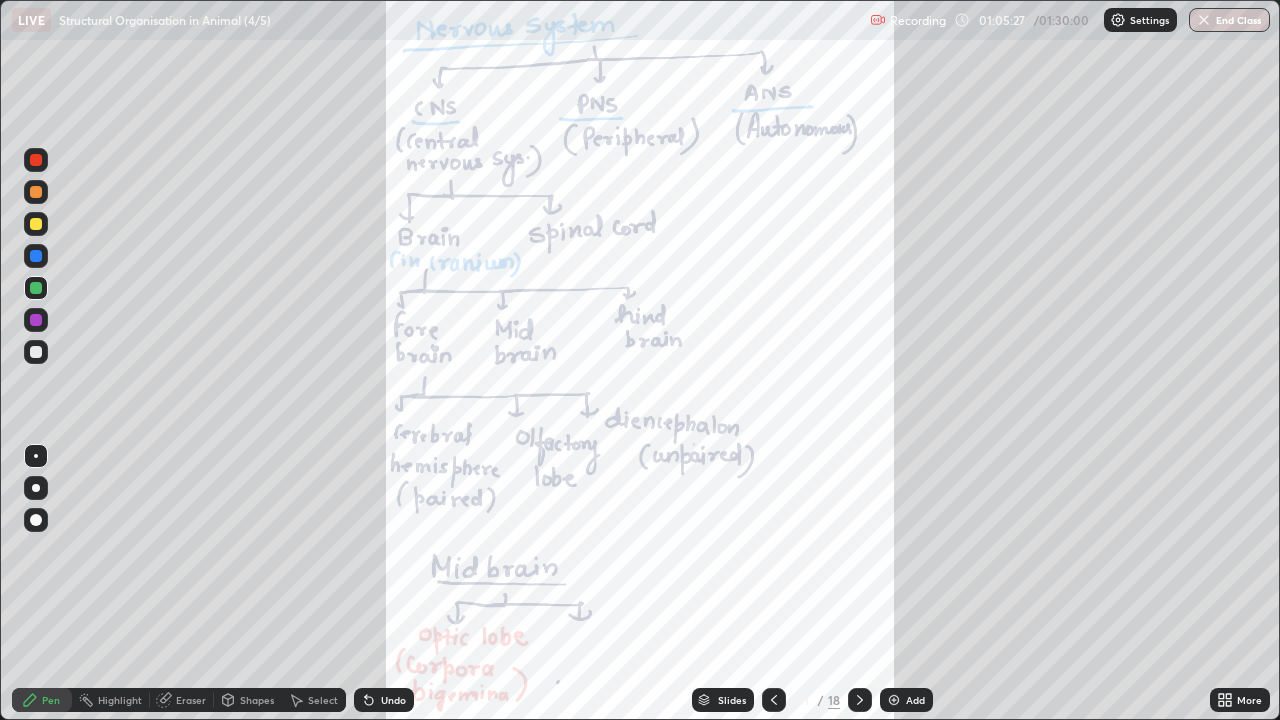 click 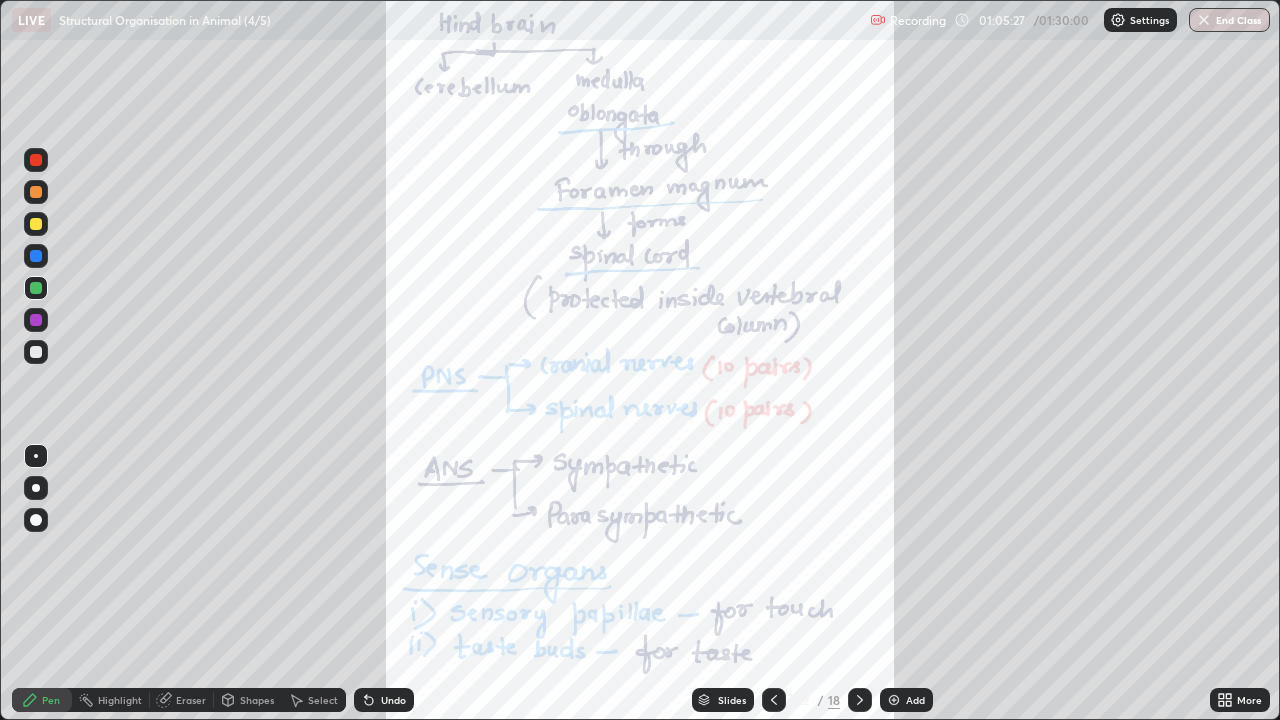 click 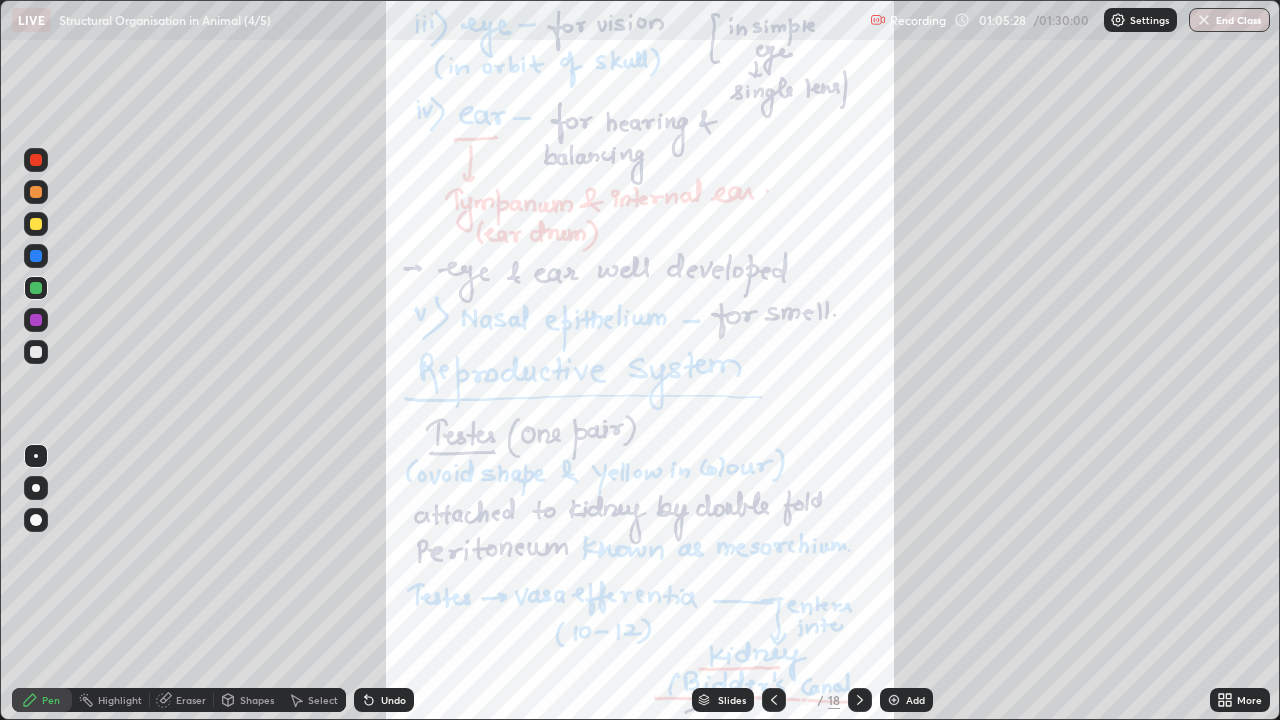 click 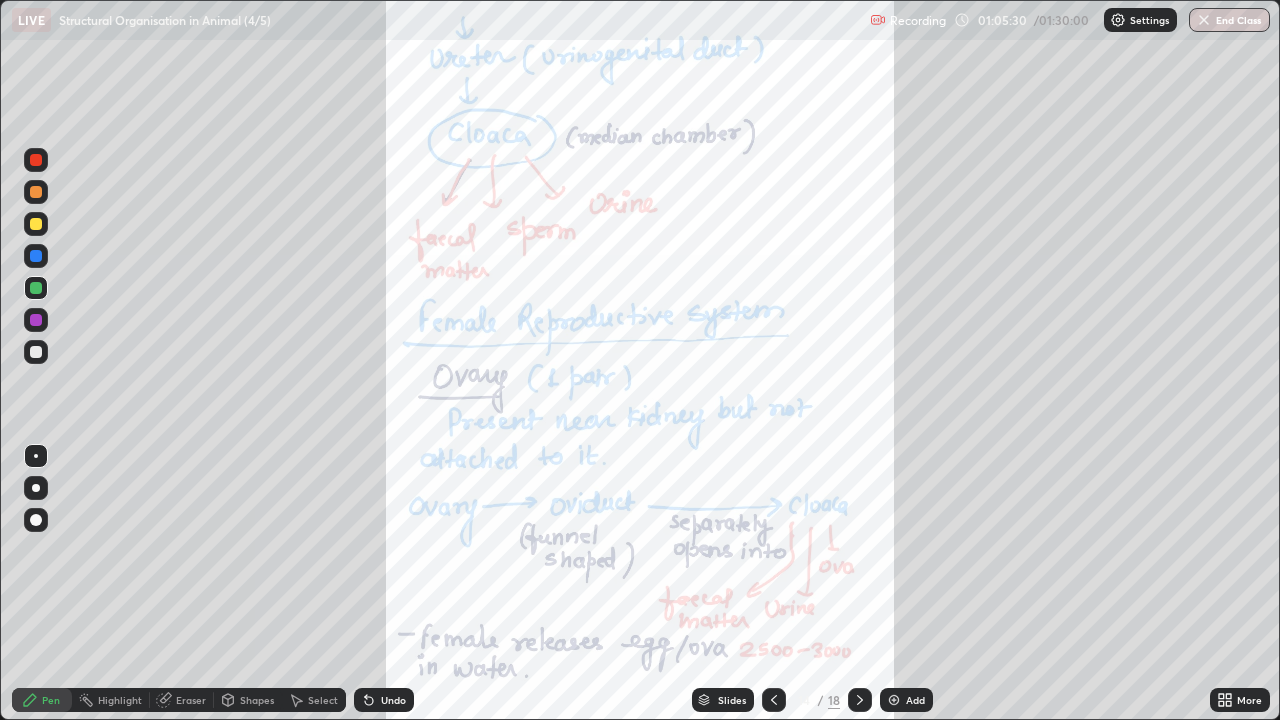 click on "Eraser" at bounding box center [191, 700] 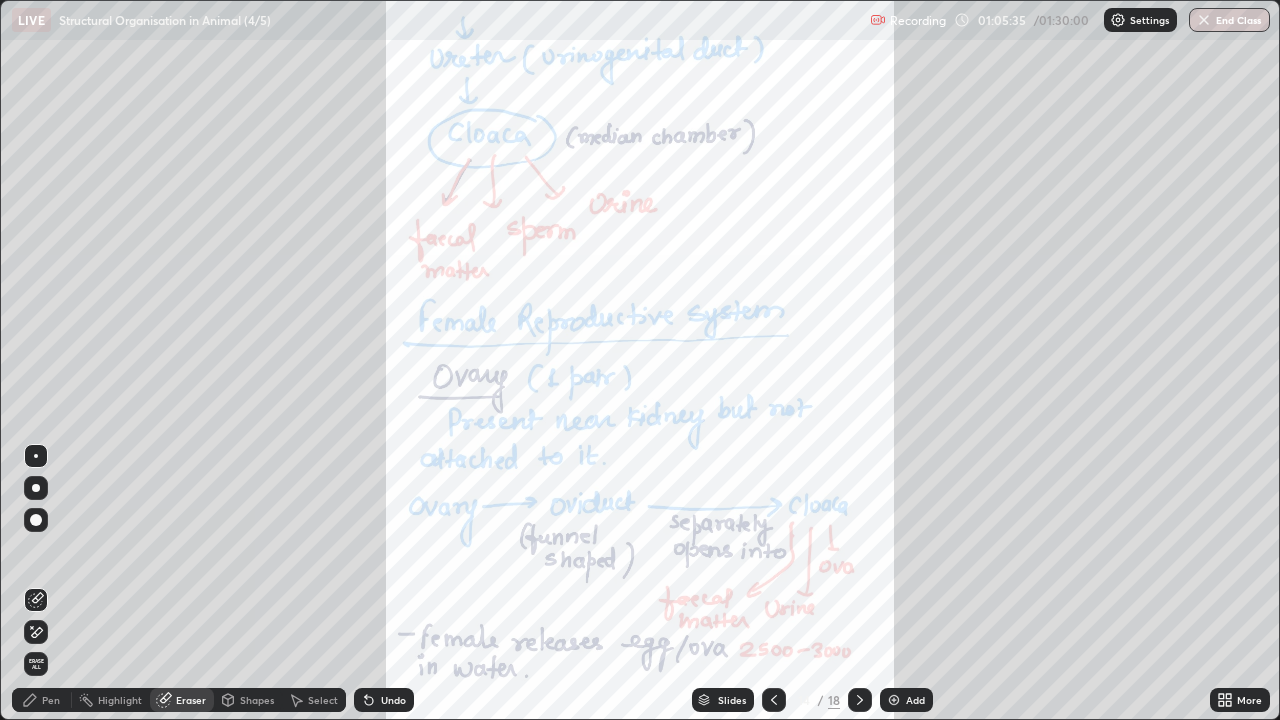 click 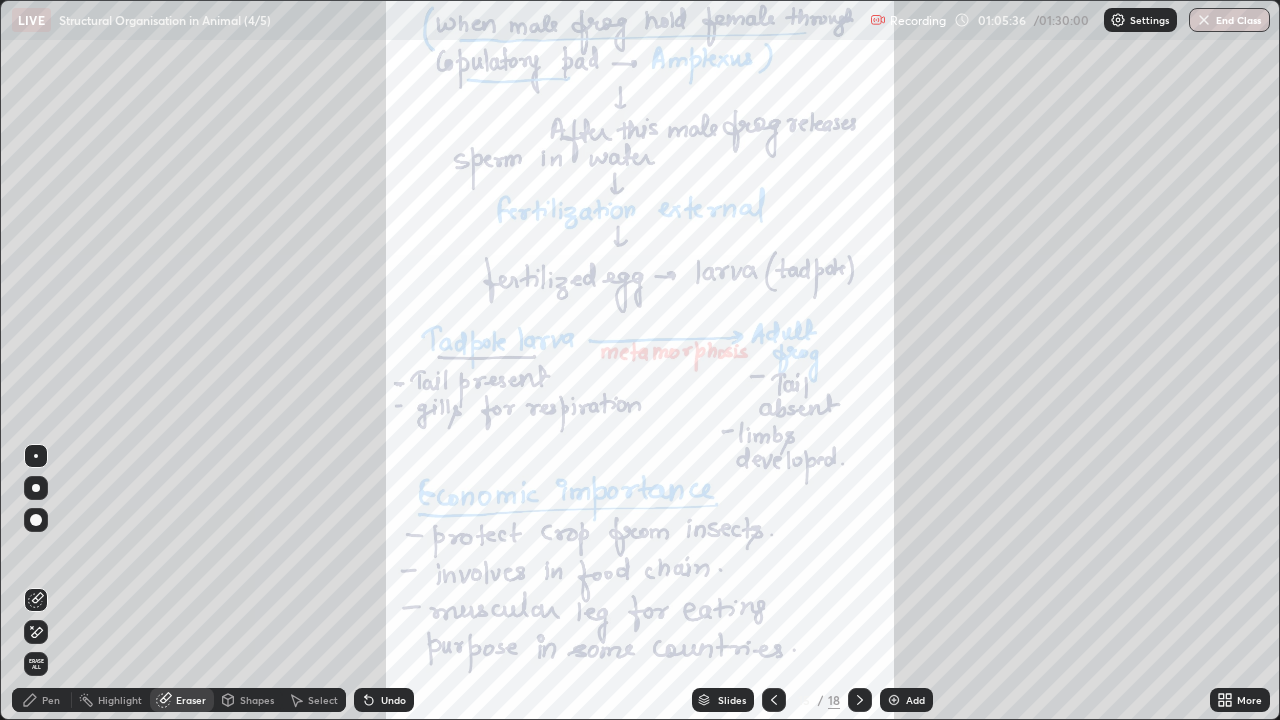 click 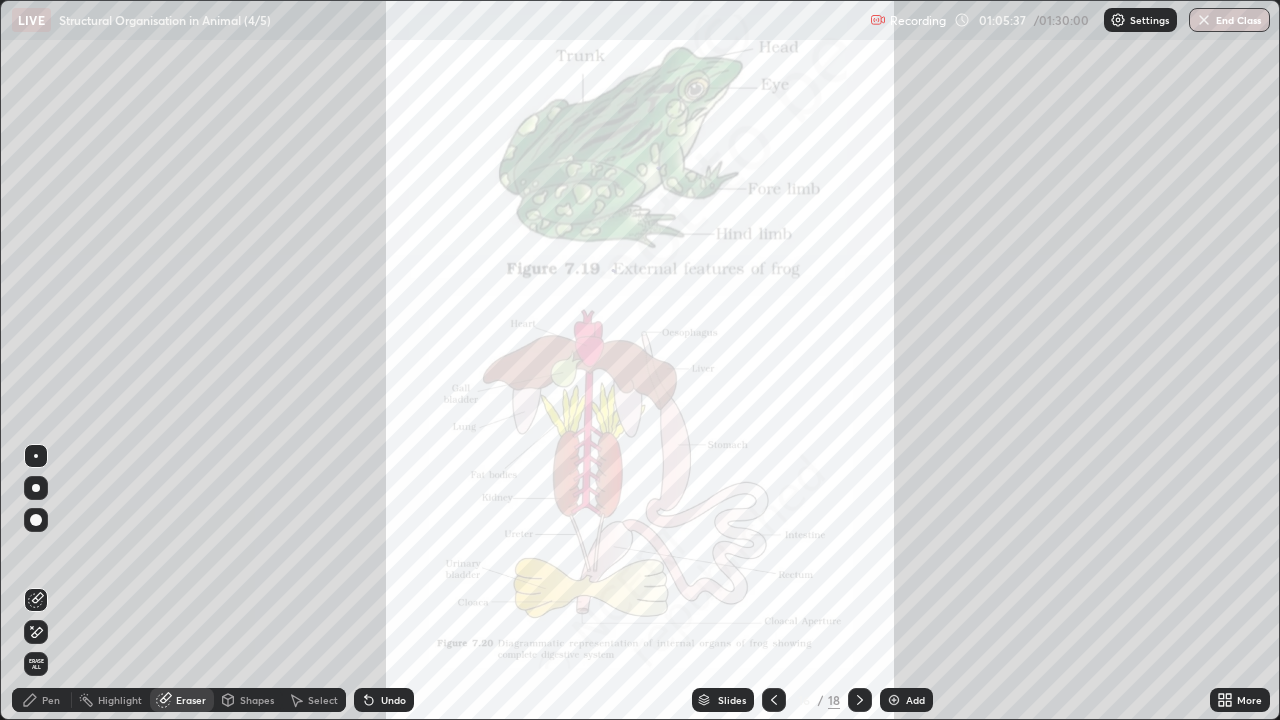 click at bounding box center [860, 700] 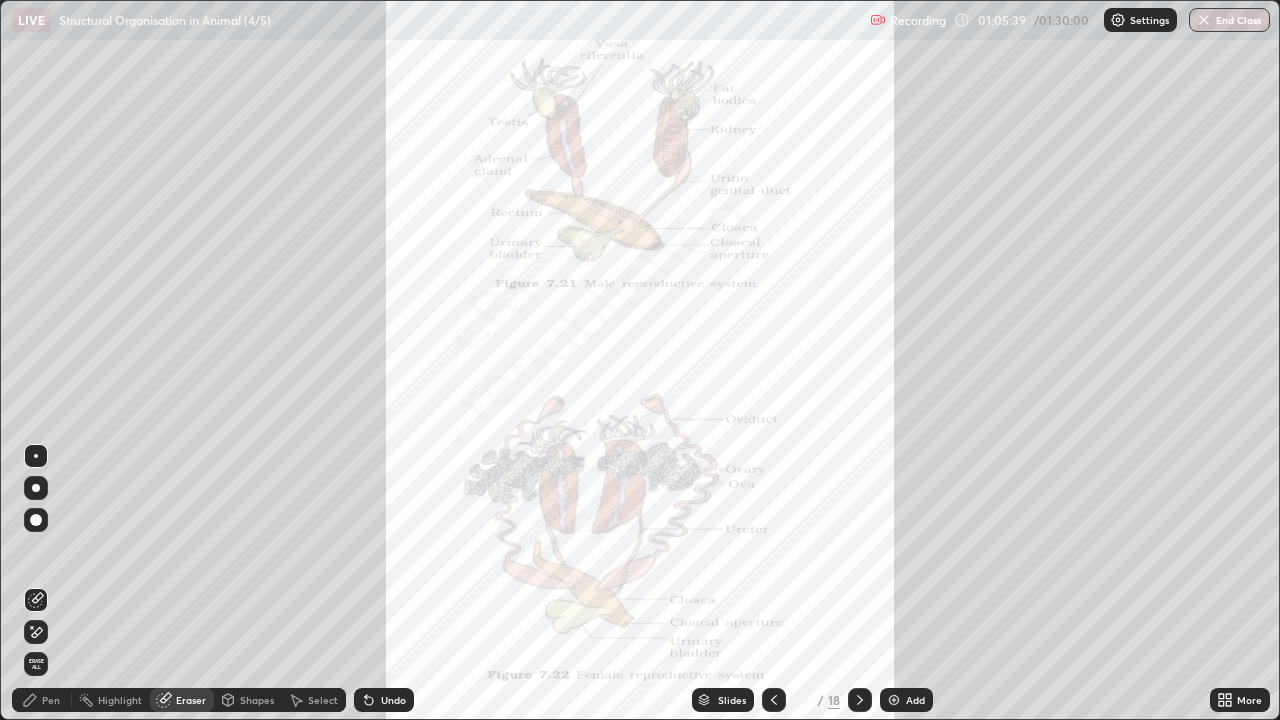 click on "Add" at bounding box center (915, 700) 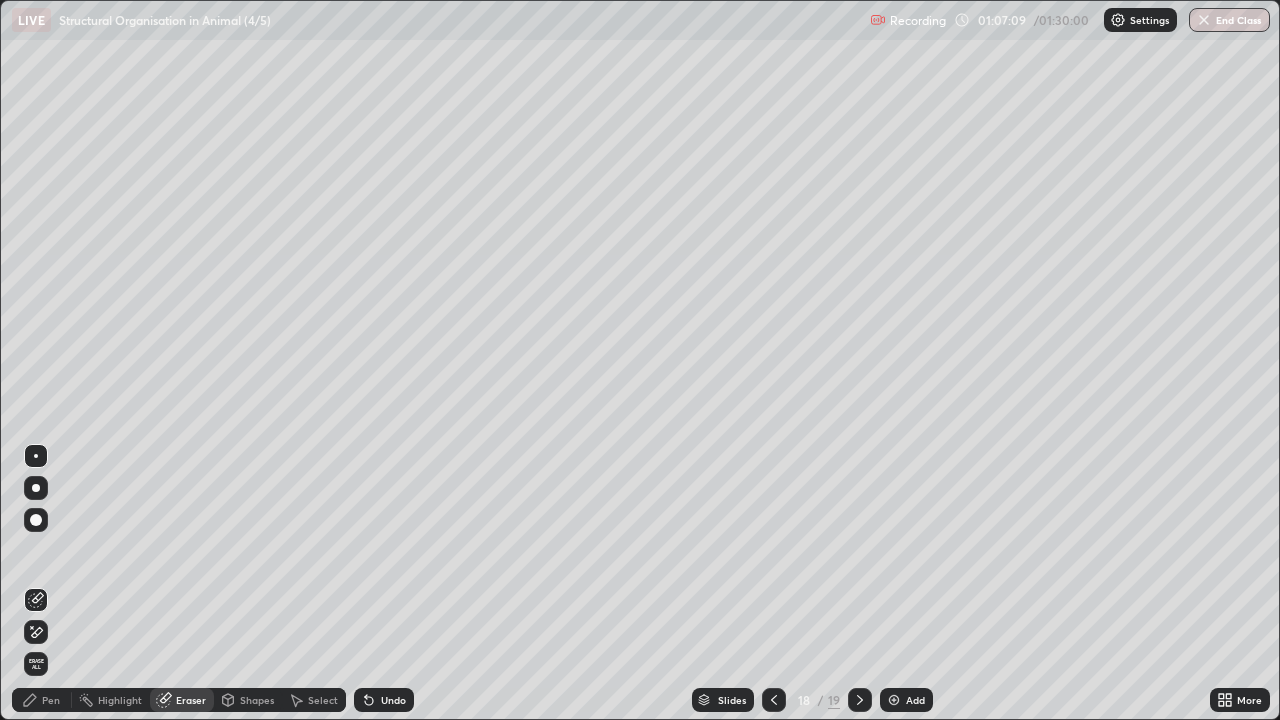 click on "Pen" at bounding box center [42, 700] 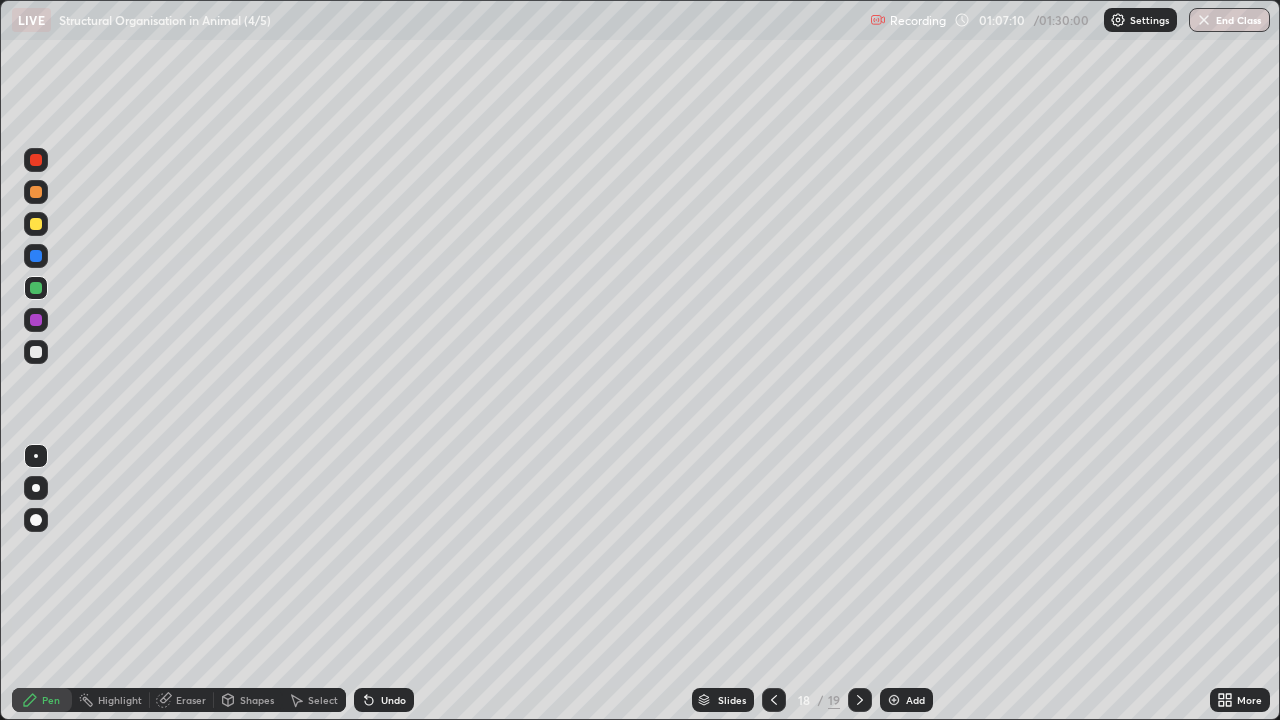 click at bounding box center (36, 288) 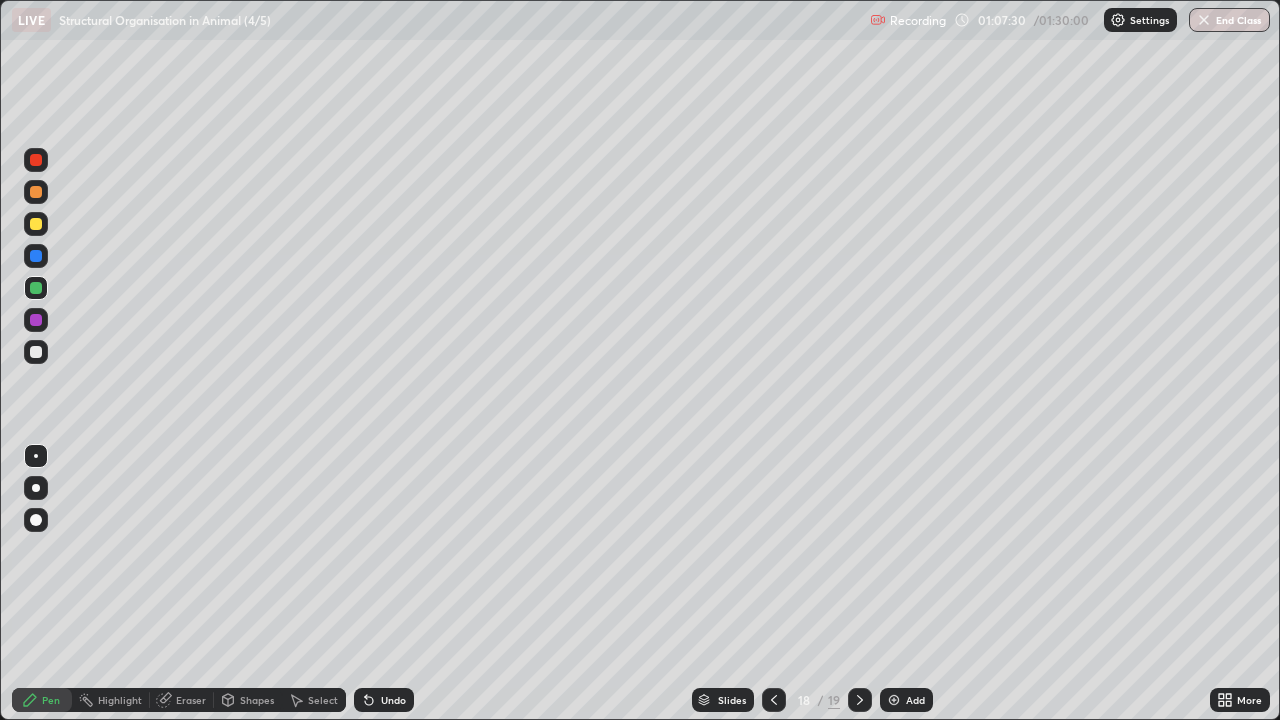 click at bounding box center (36, 224) 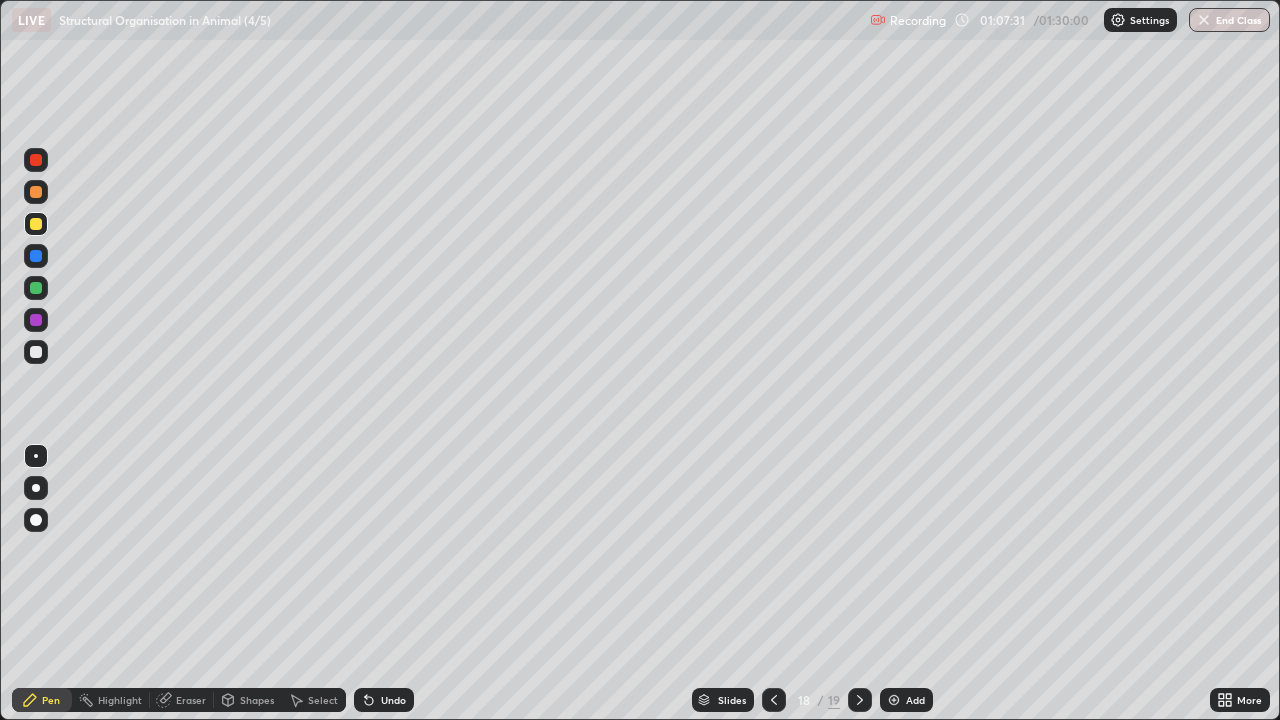 click at bounding box center [36, 288] 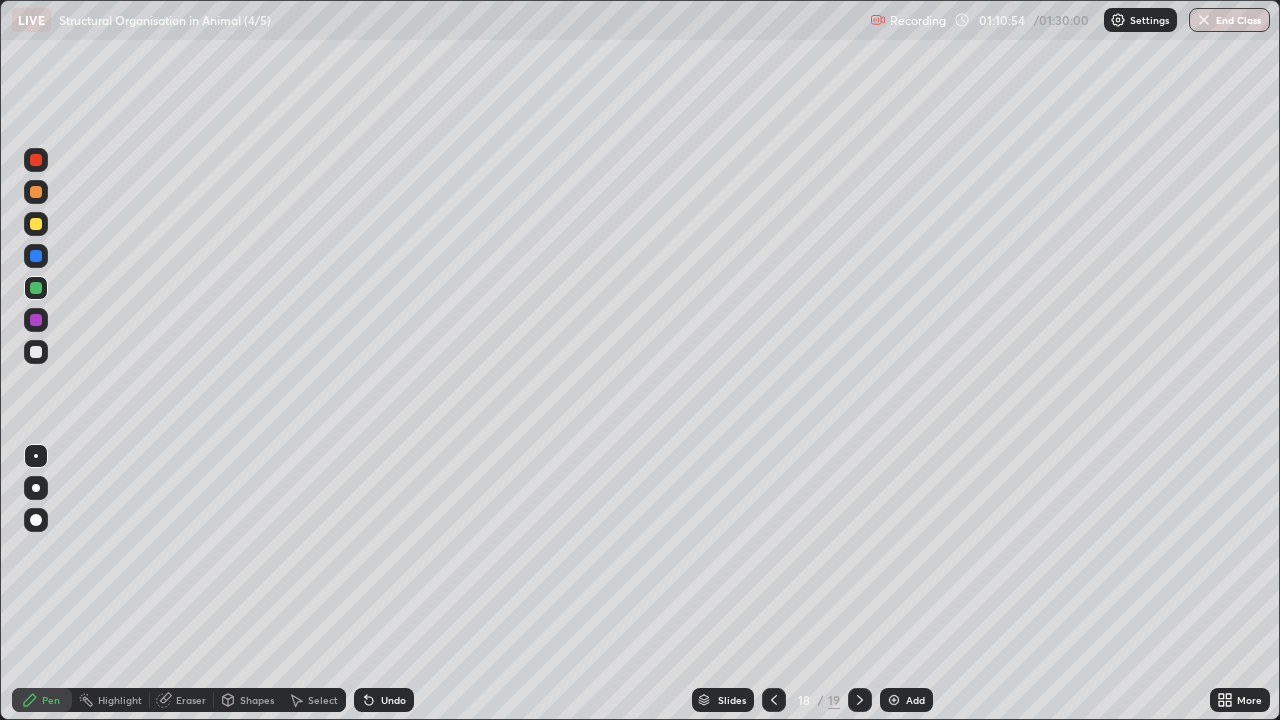 click on "Eraser" at bounding box center (182, 700) 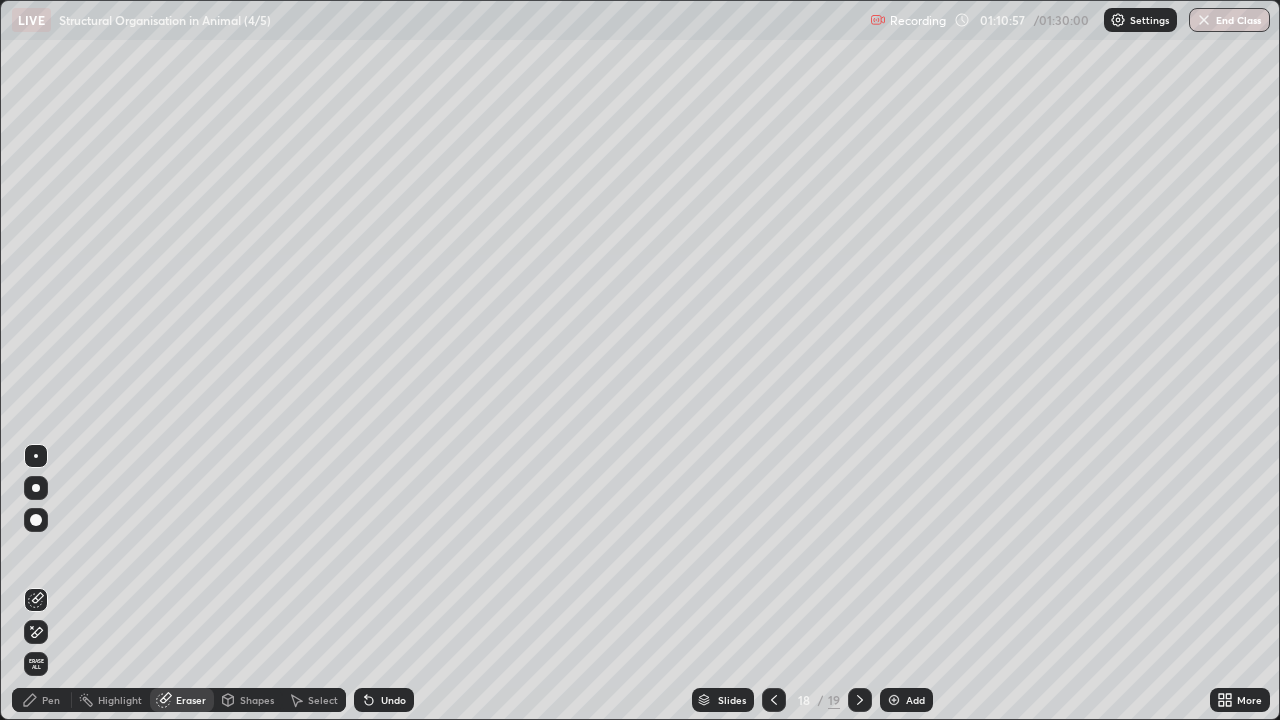 click on "Pen" at bounding box center [42, 700] 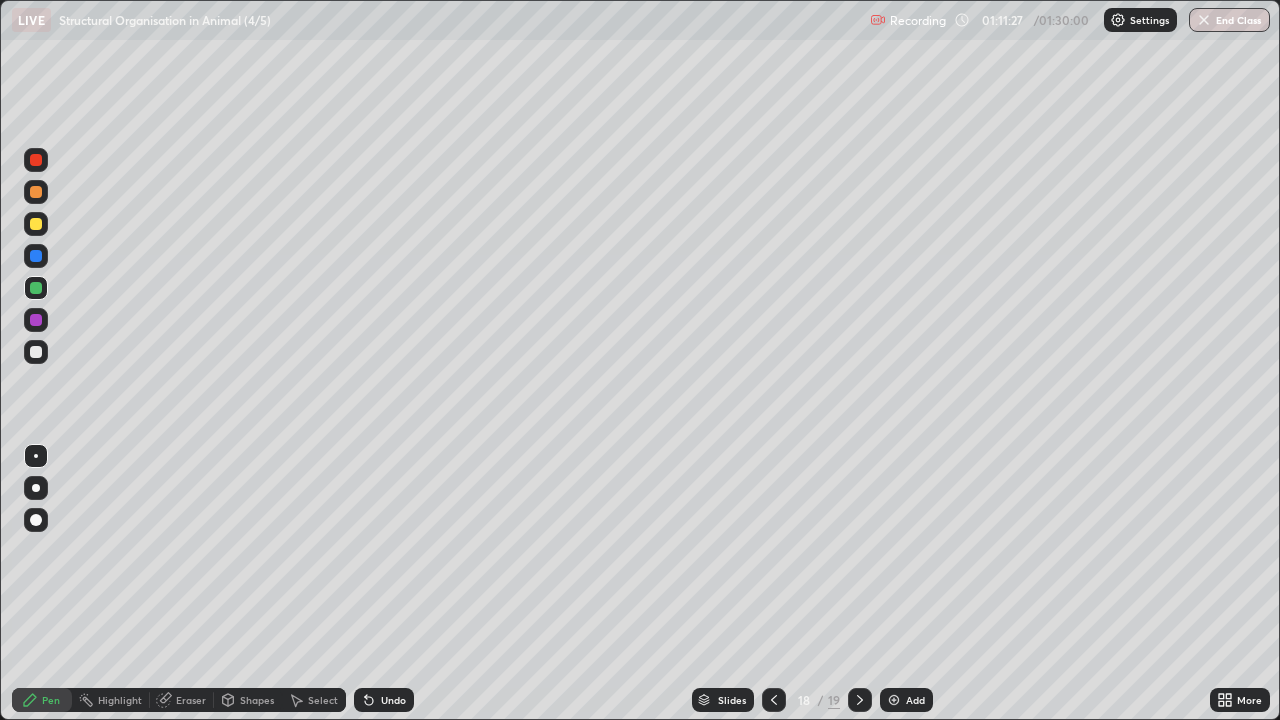 click on "Shapes" at bounding box center [257, 700] 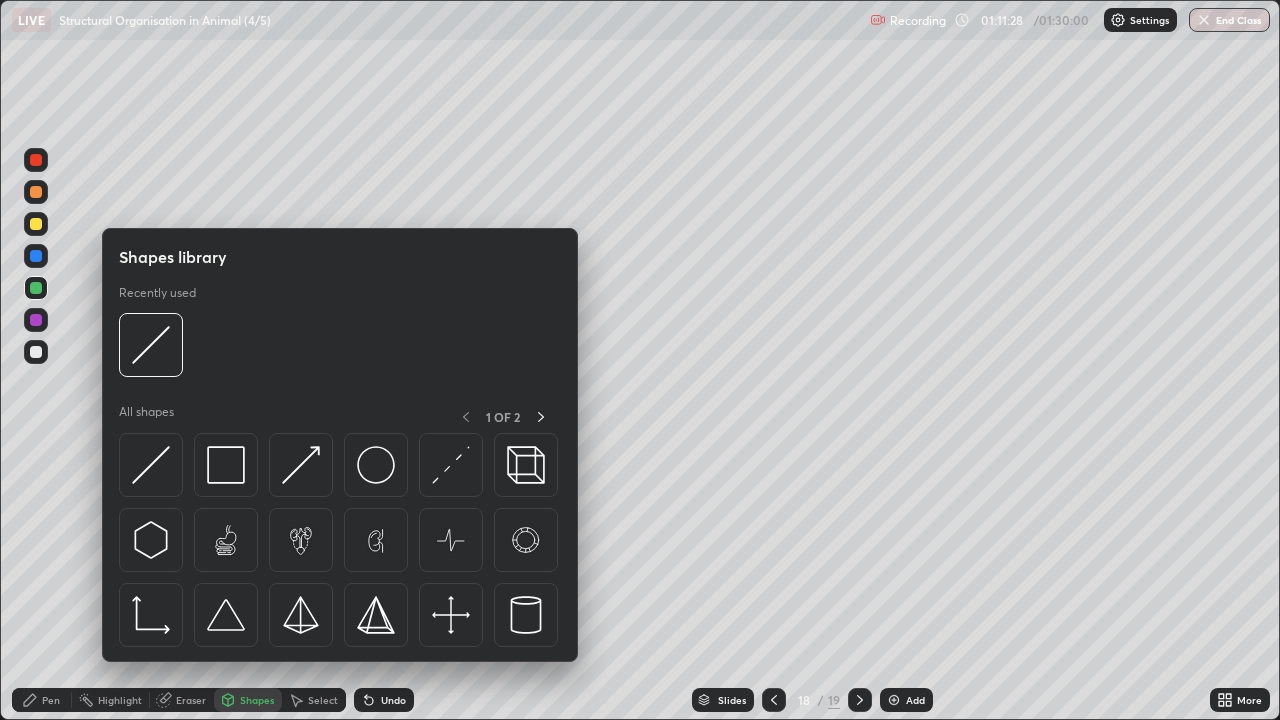 click on "Select" at bounding box center (314, 700) 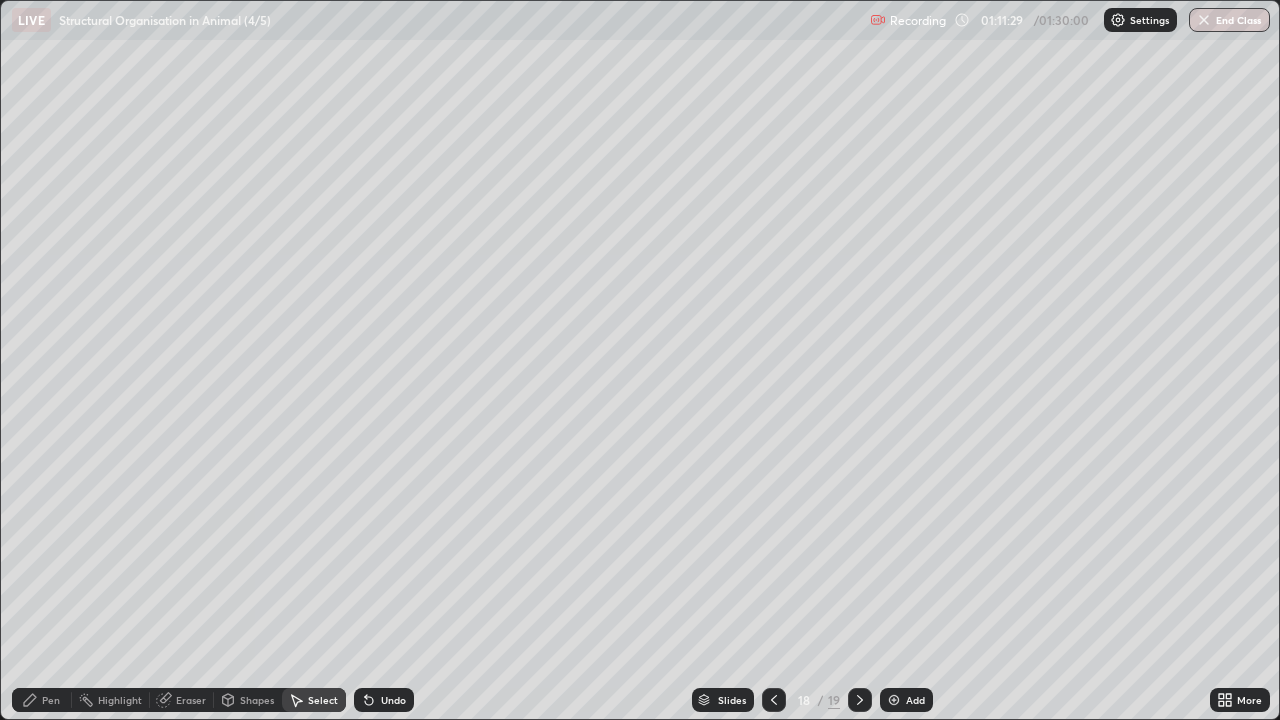 click on "Eraser" at bounding box center [191, 700] 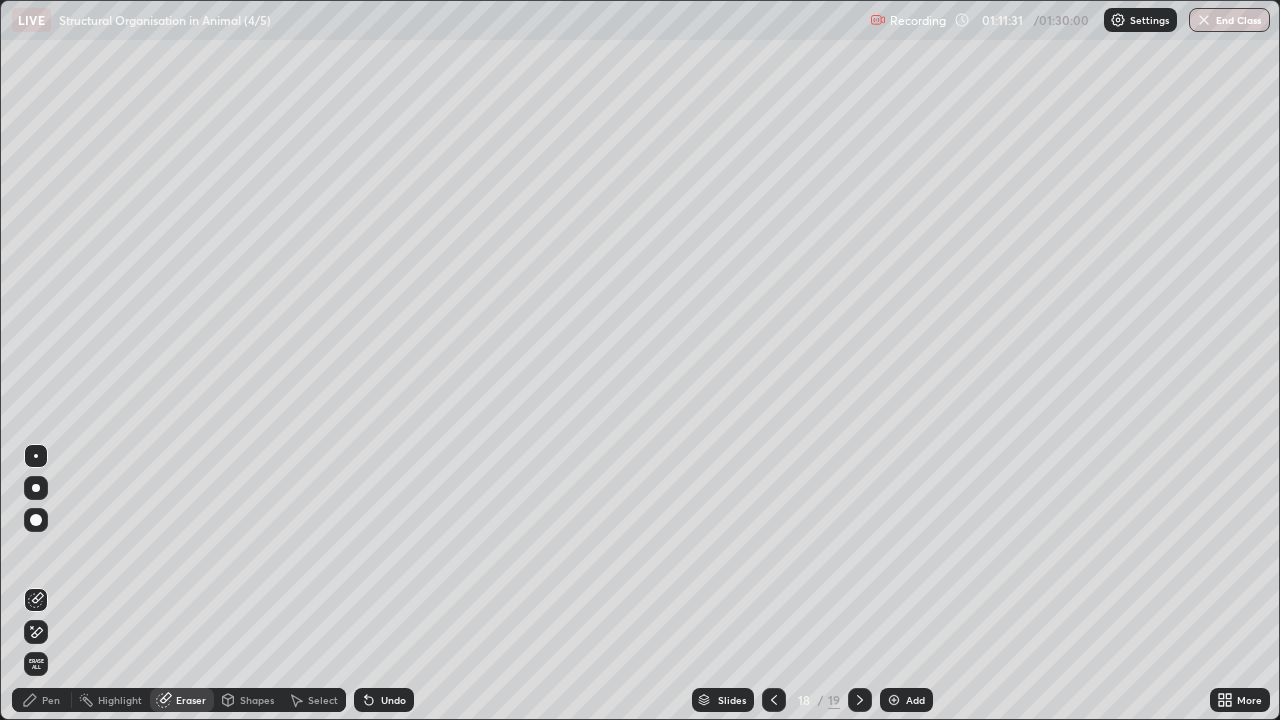 click on "Pen" at bounding box center [51, 700] 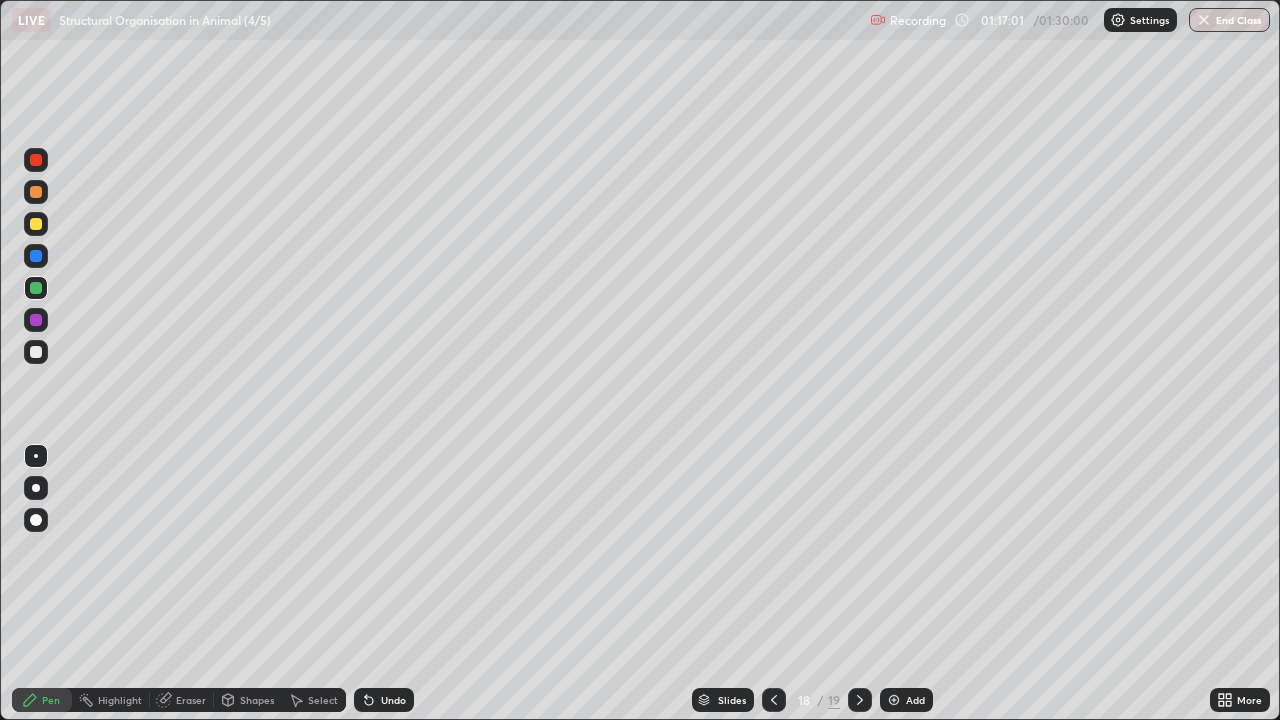 click on "Eraser" at bounding box center [191, 700] 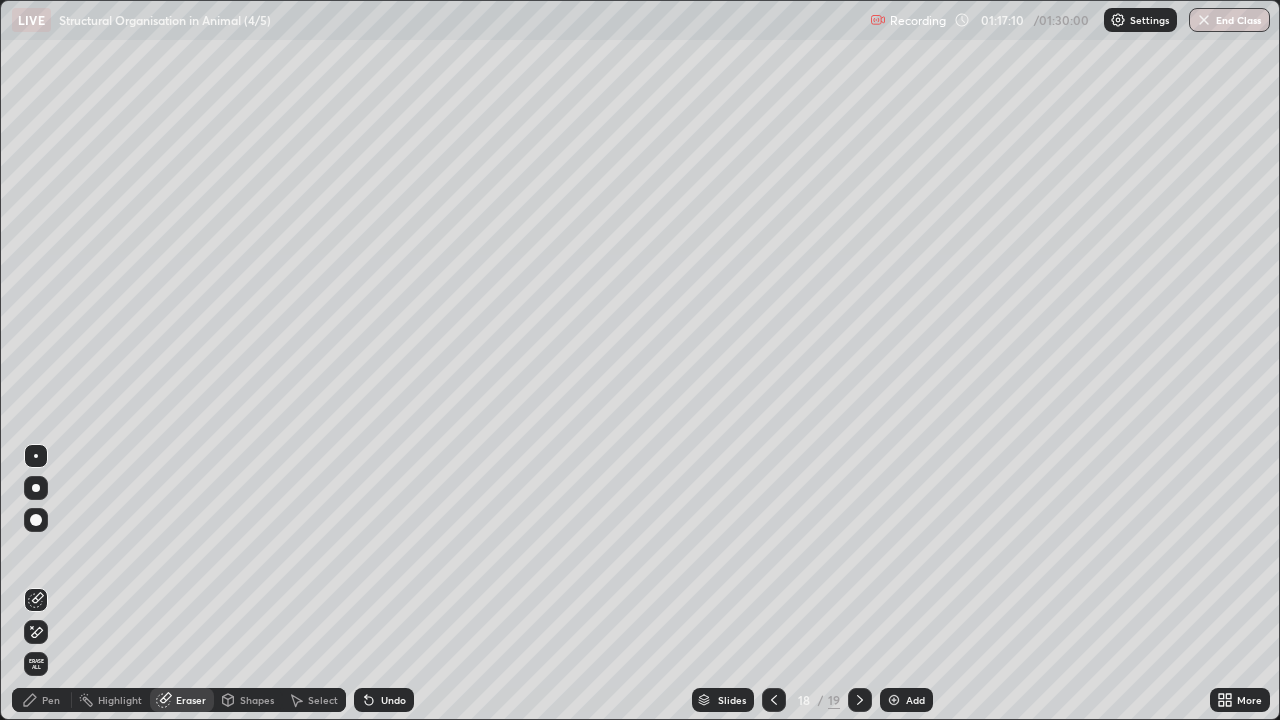 click on "Pen" at bounding box center (42, 700) 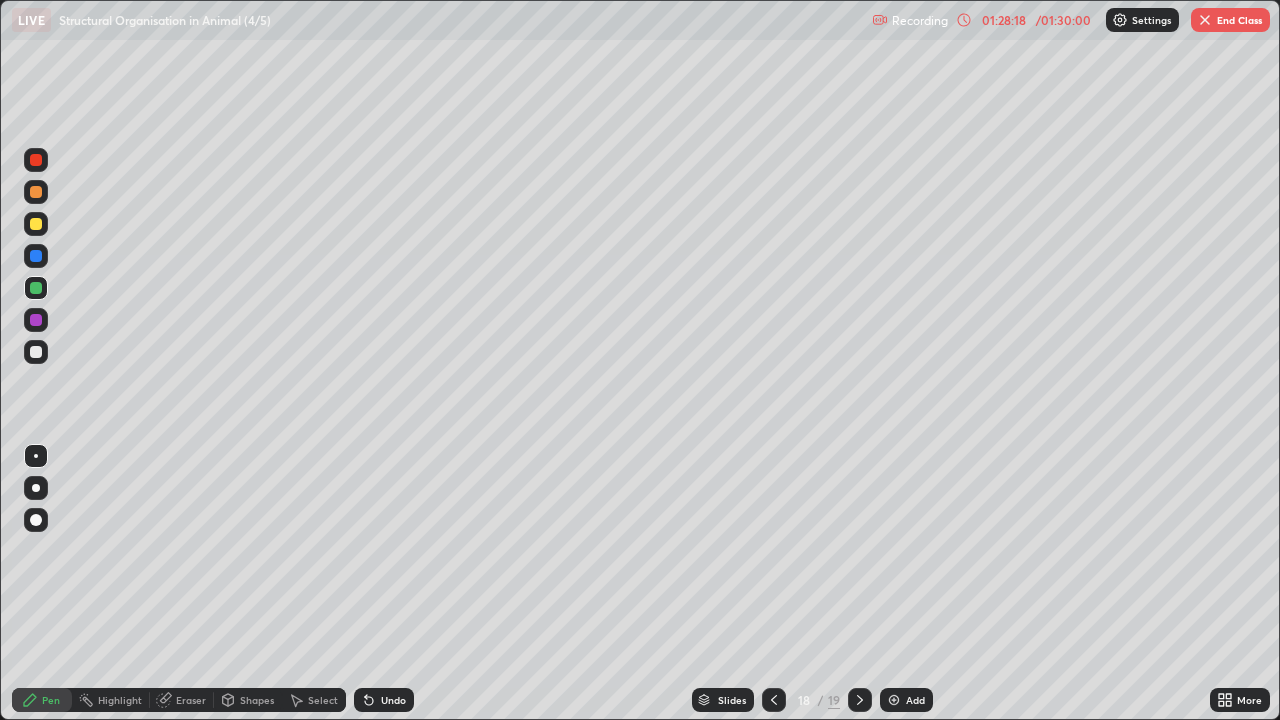 click at bounding box center (36, 224) 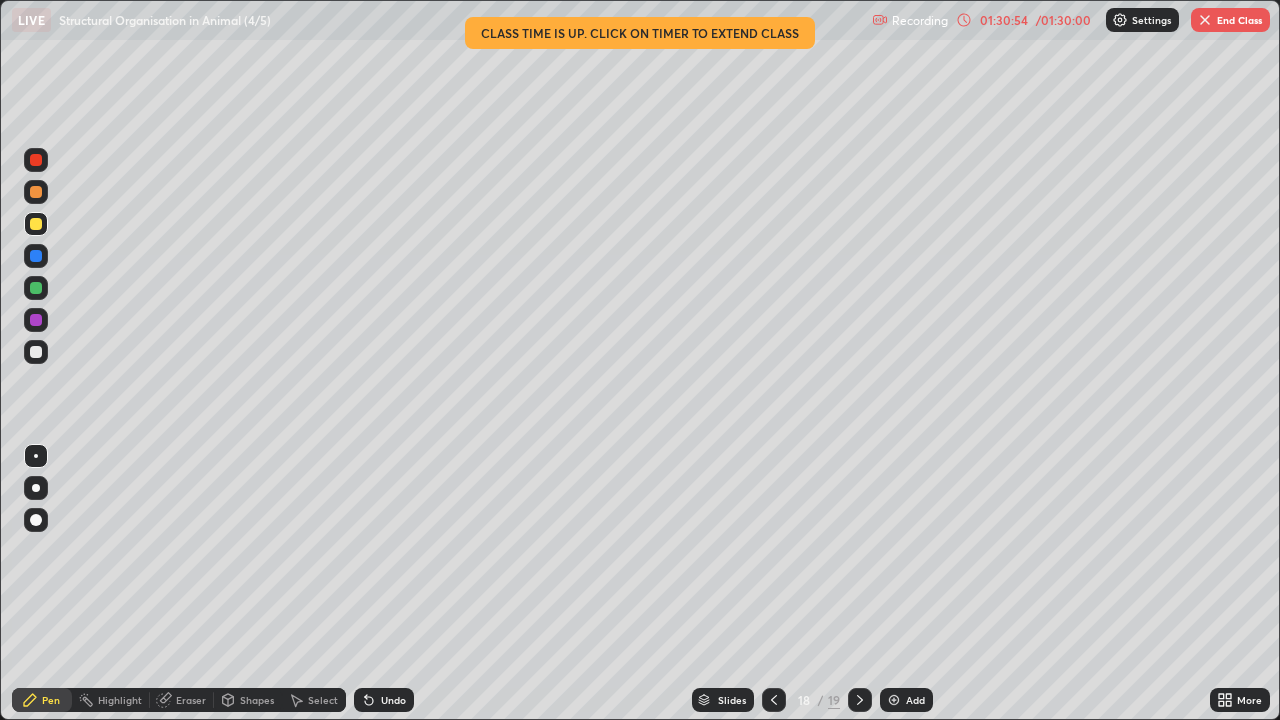 click on "End Class" at bounding box center (1230, 20) 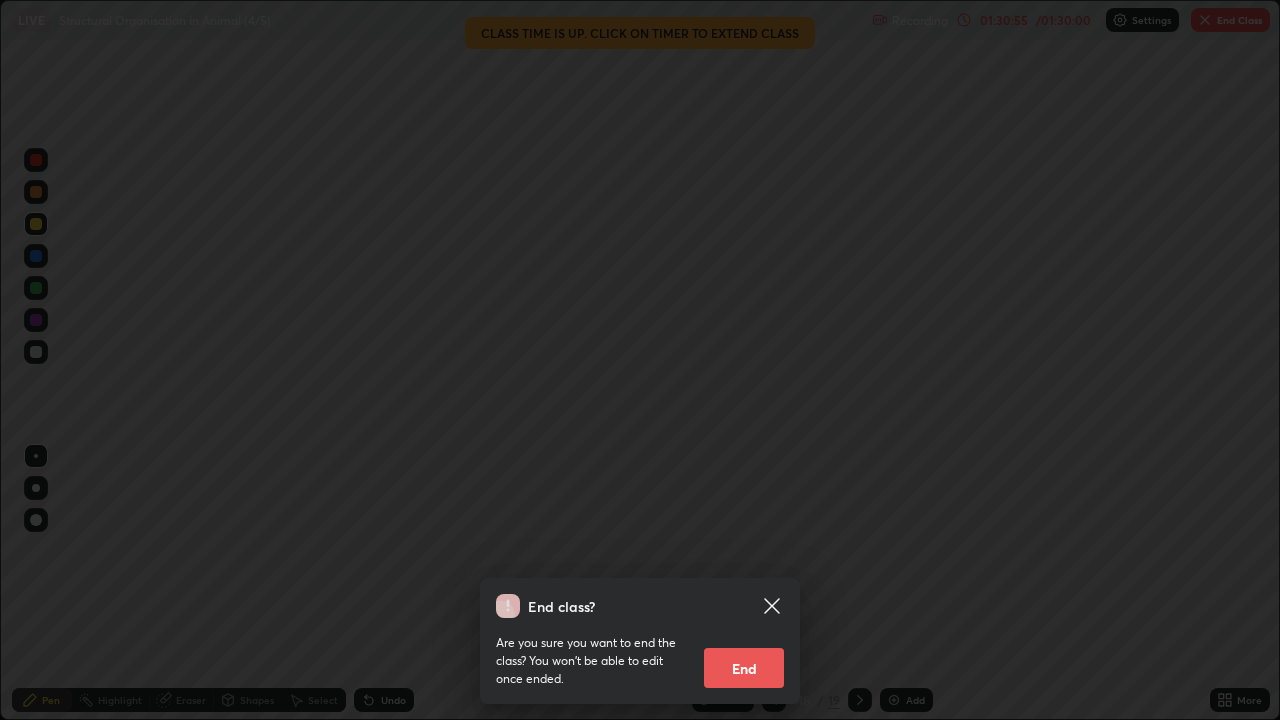 click on "End" at bounding box center (744, 668) 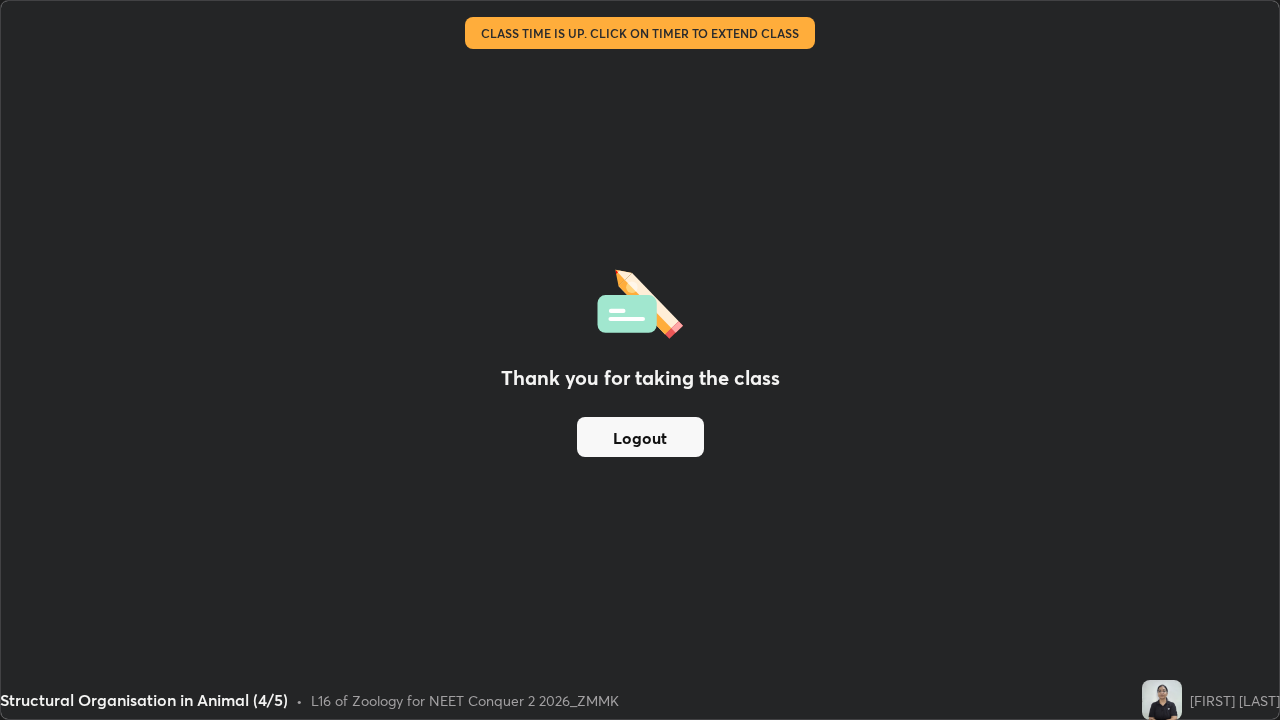 click on "Logout" at bounding box center (640, 437) 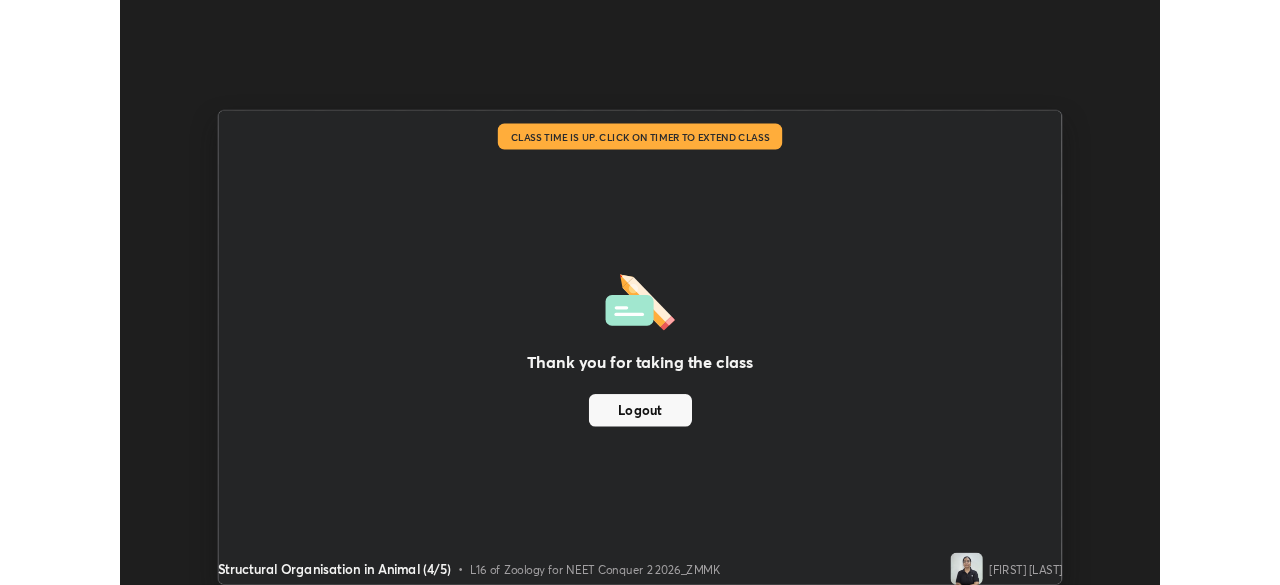 scroll, scrollTop: 585, scrollLeft: 1280, axis: both 